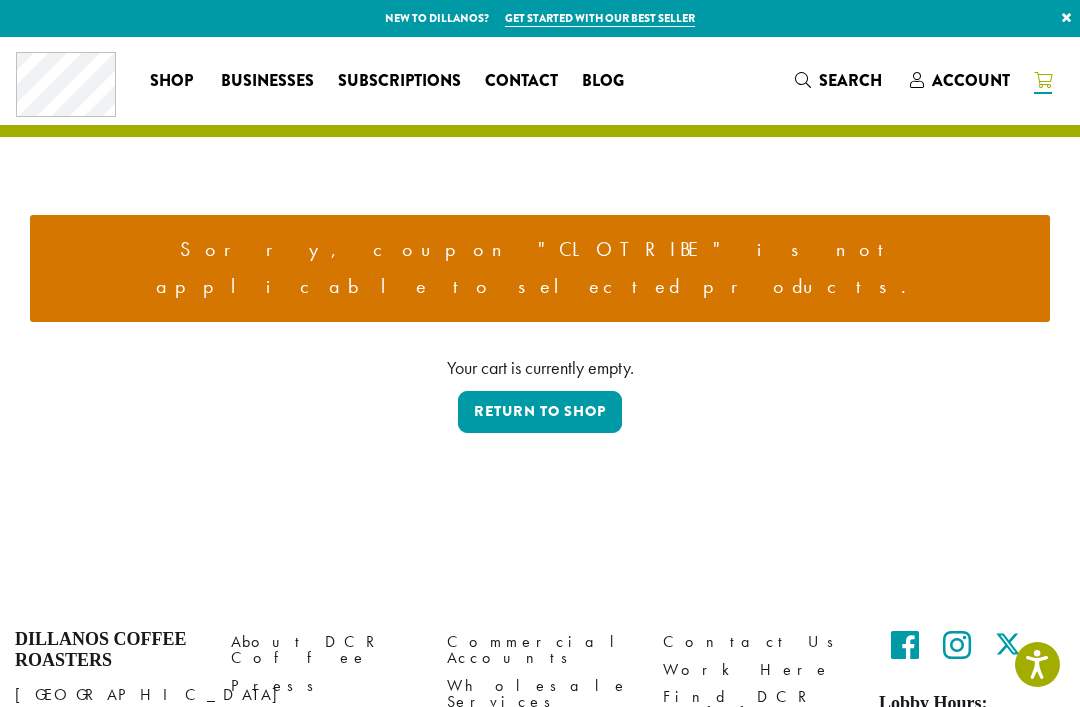 scroll, scrollTop: 88, scrollLeft: 0, axis: vertical 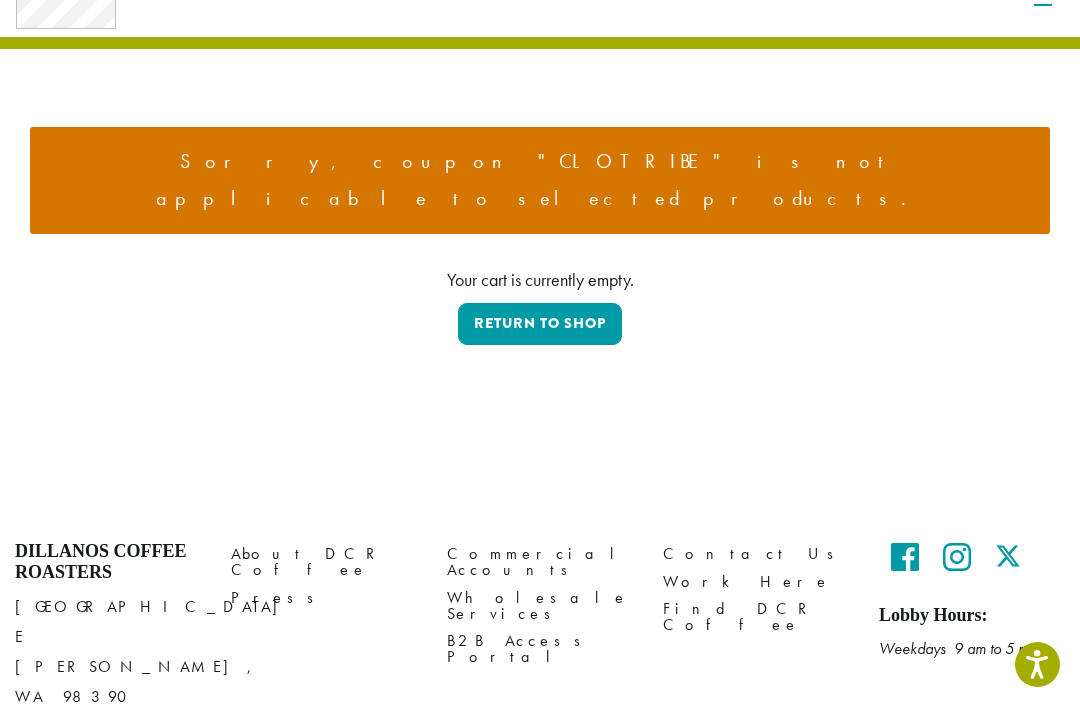 click on "Return to shop" at bounding box center (540, 324) 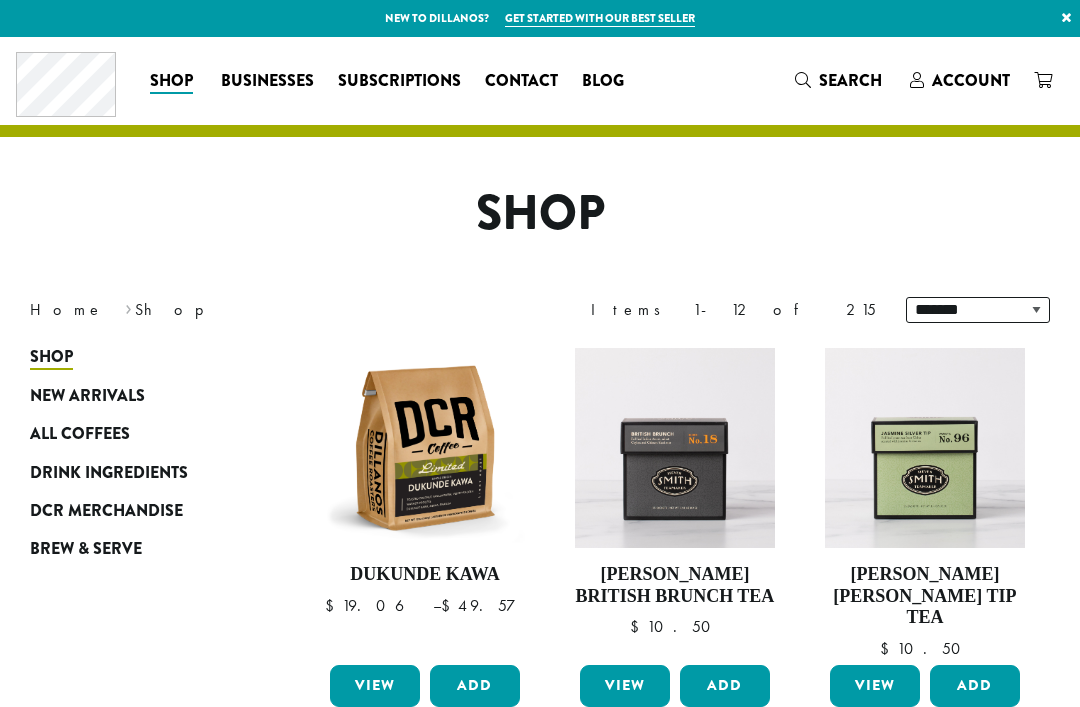 scroll, scrollTop: 0, scrollLeft: 0, axis: both 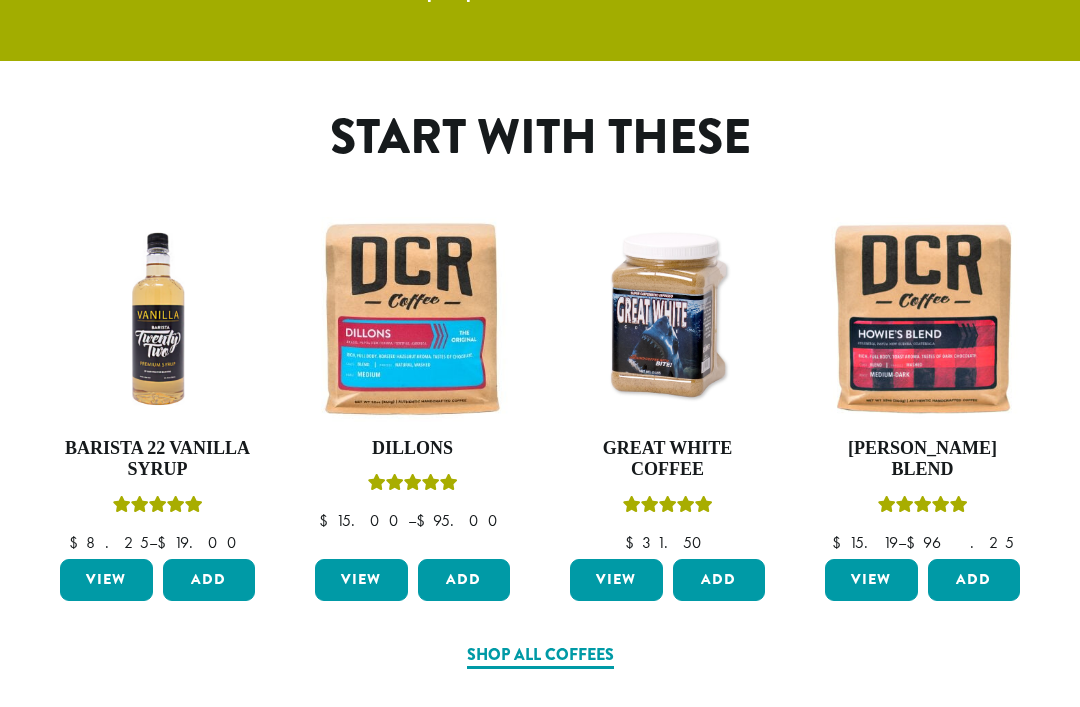 click at bounding box center (412, 319) 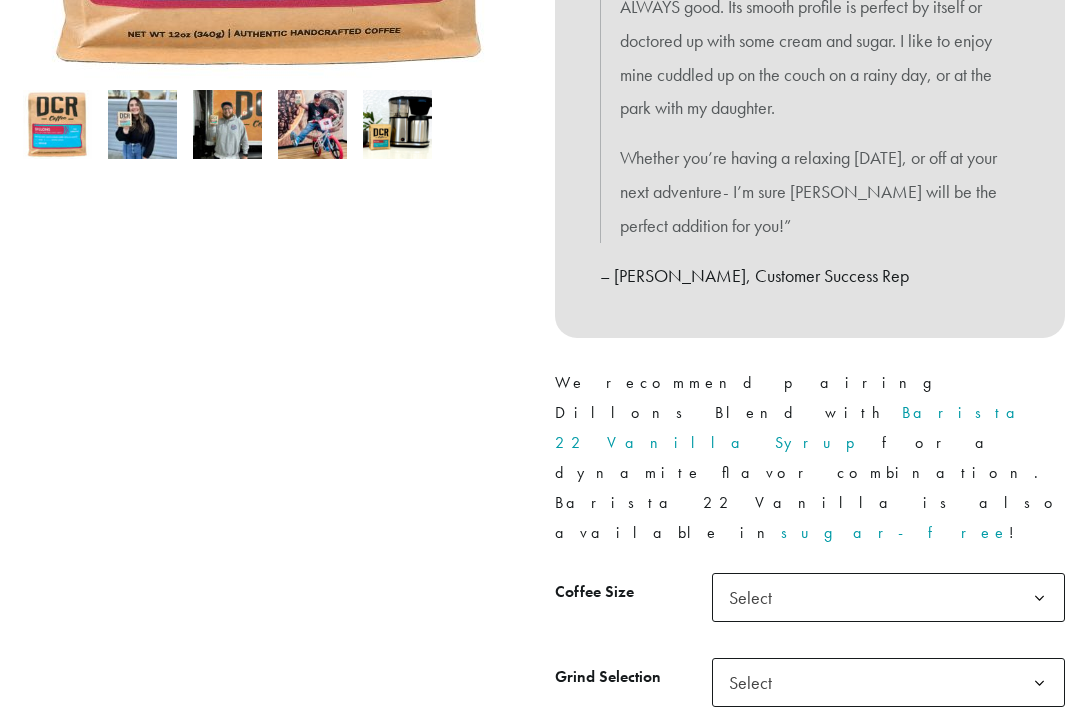 scroll, scrollTop: 654, scrollLeft: 0, axis: vertical 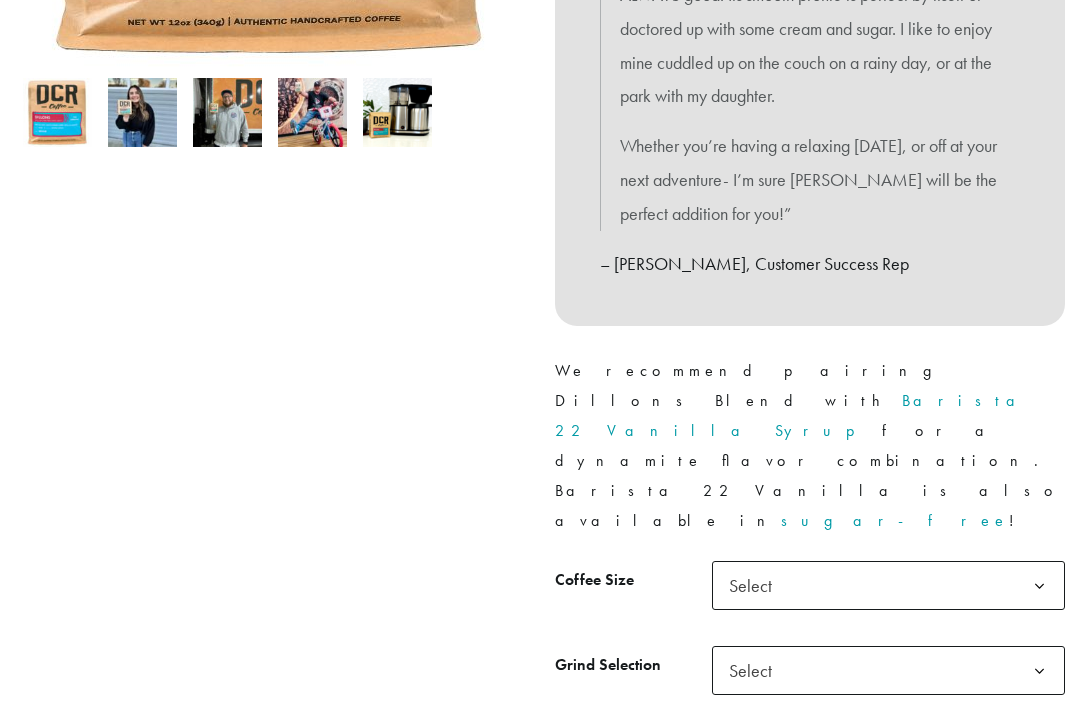 click 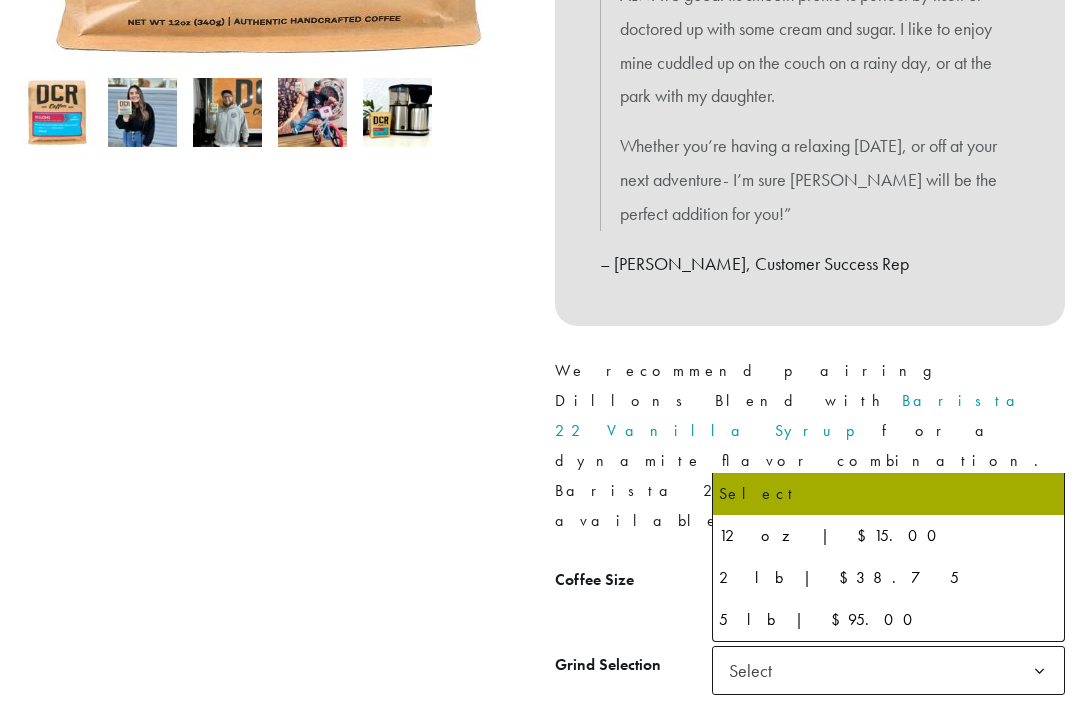 scroll, scrollTop: 655, scrollLeft: 0, axis: vertical 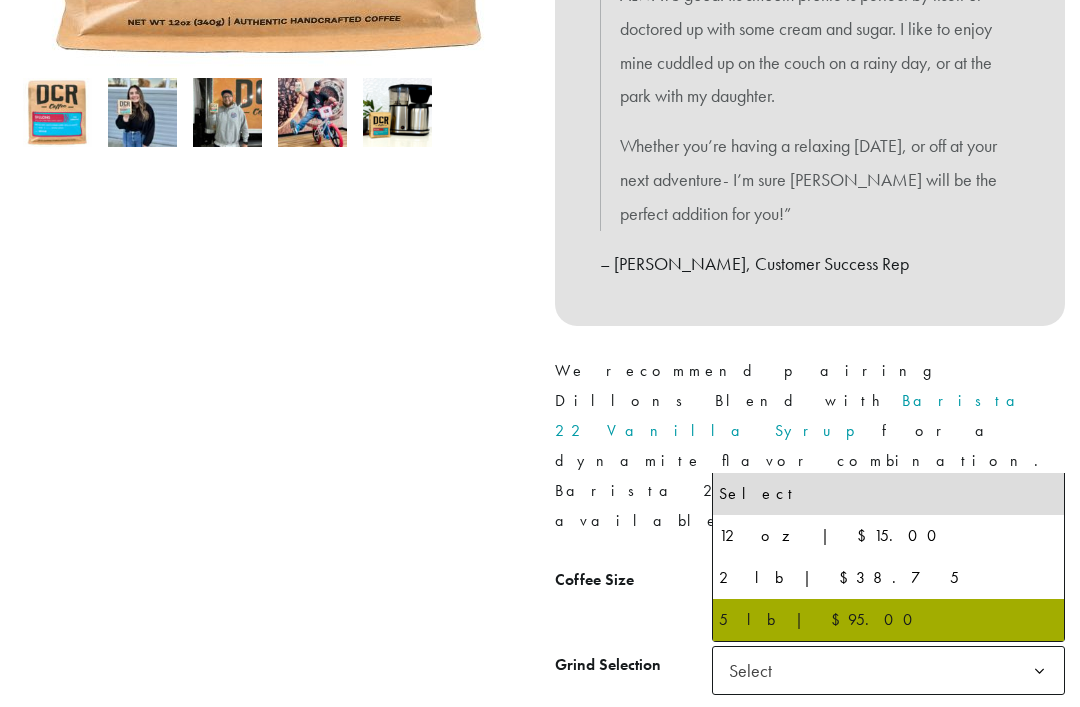 select on "**********" 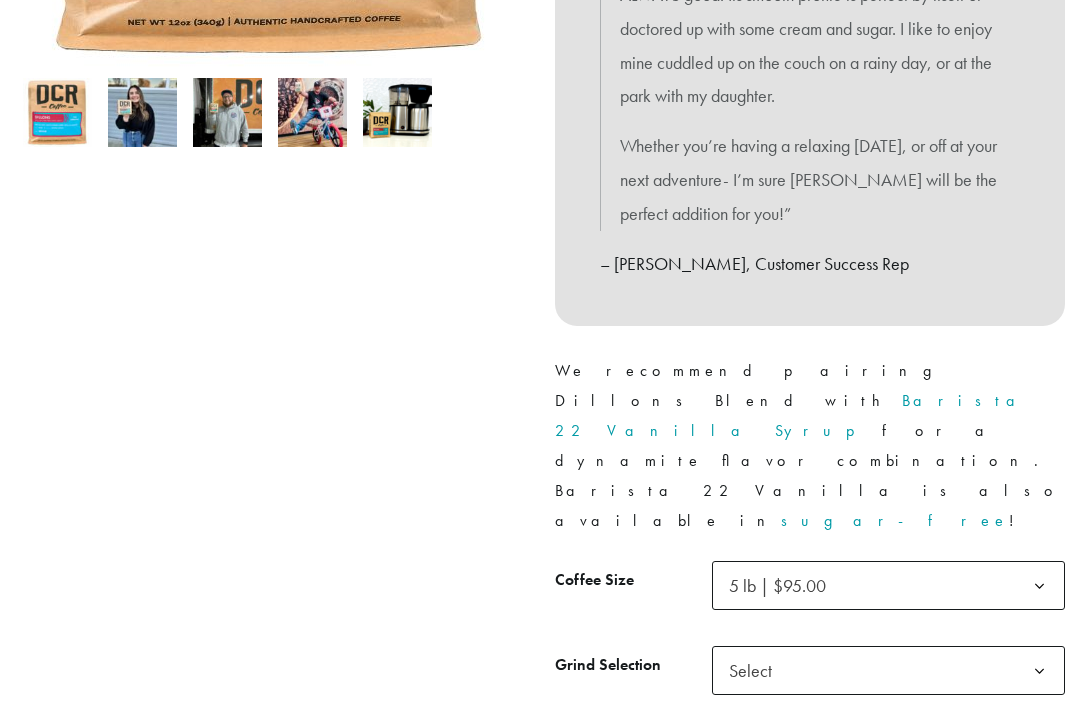 click 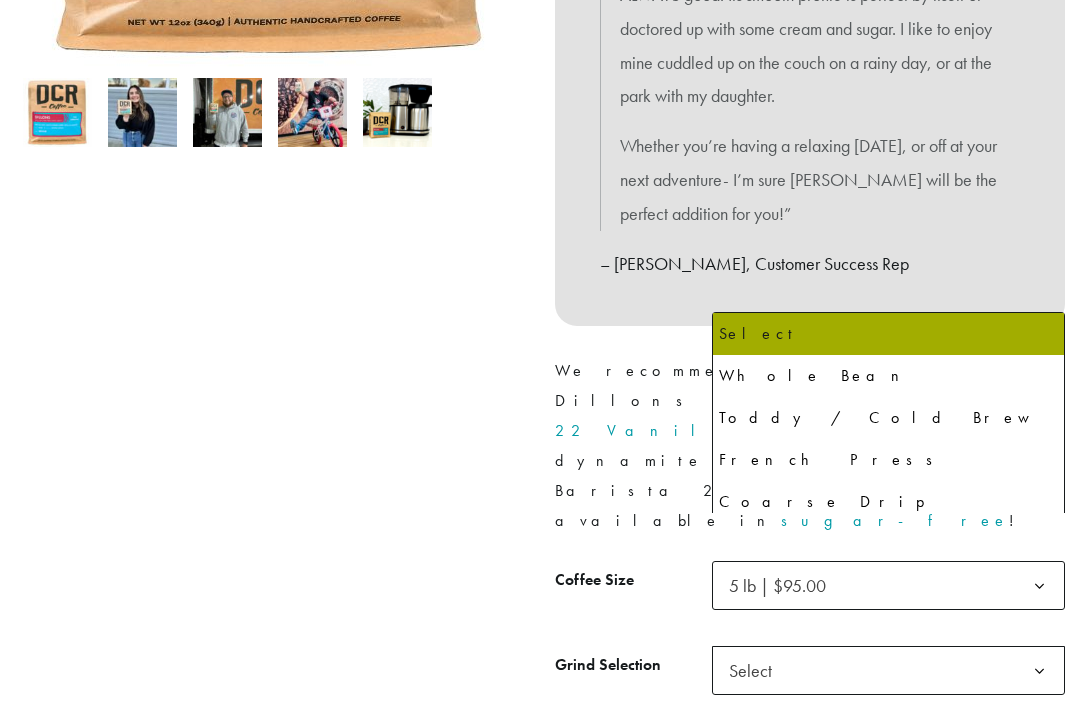 select on "**********" 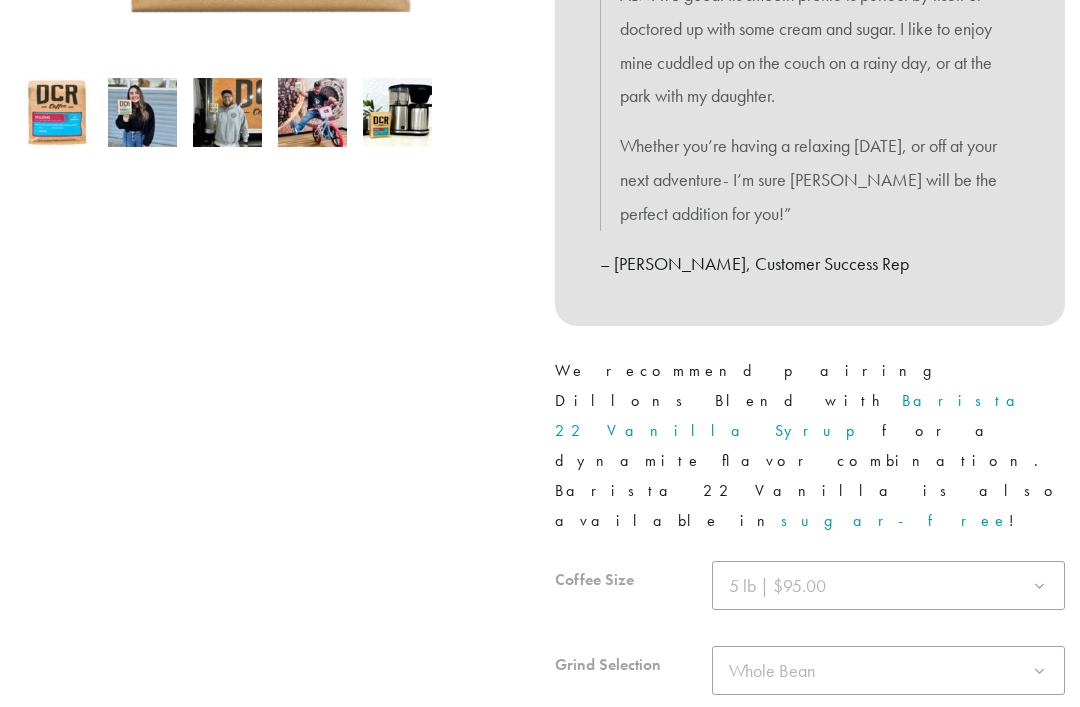 click 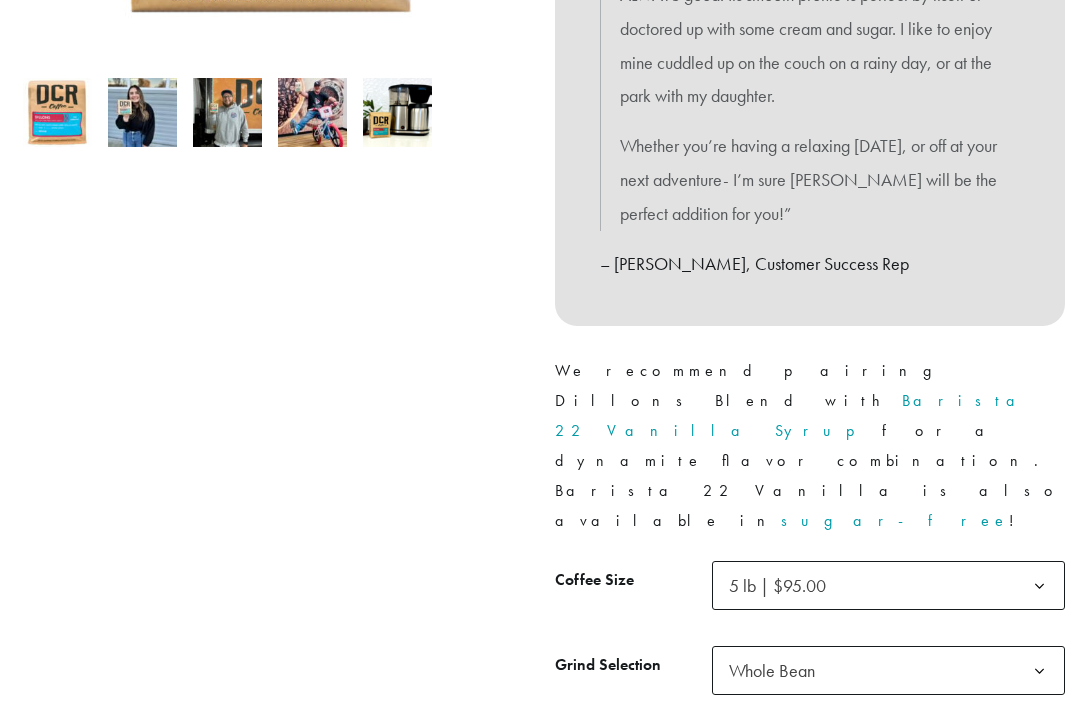 click on "*" 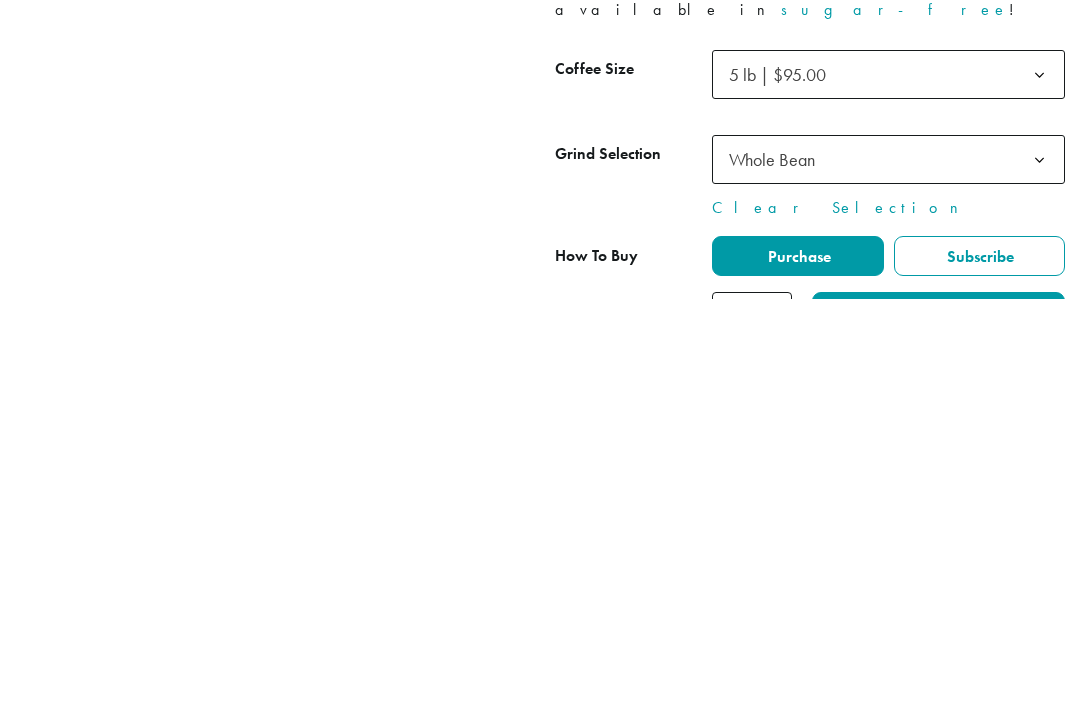 scroll, scrollTop: 0, scrollLeft: 0, axis: both 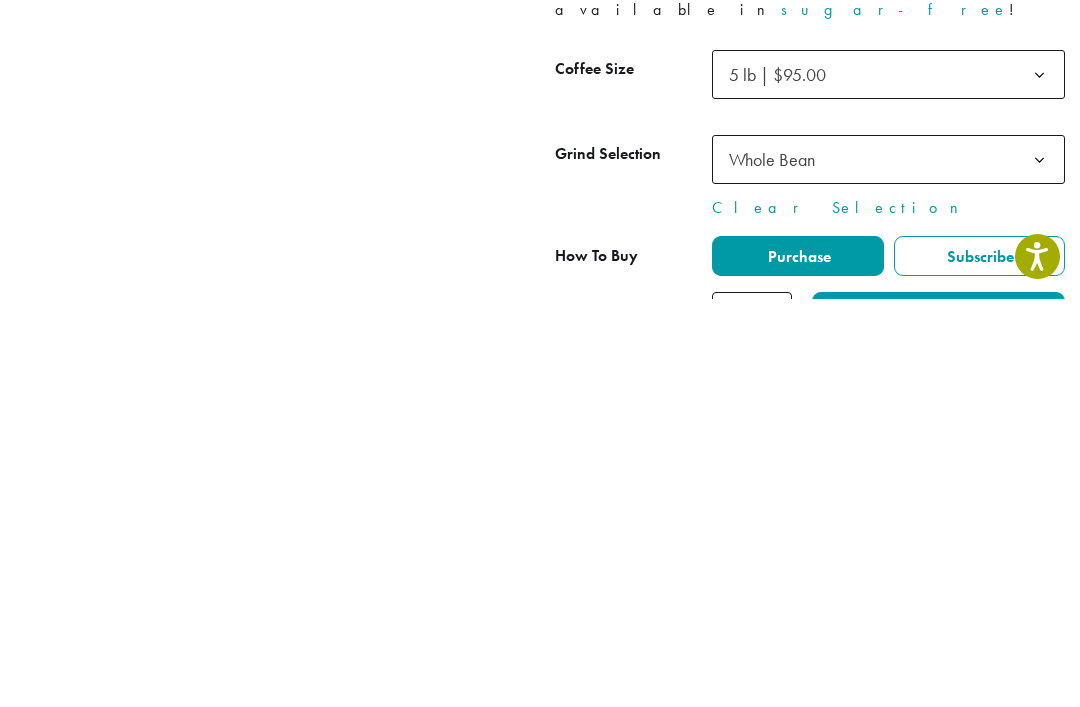type on "*" 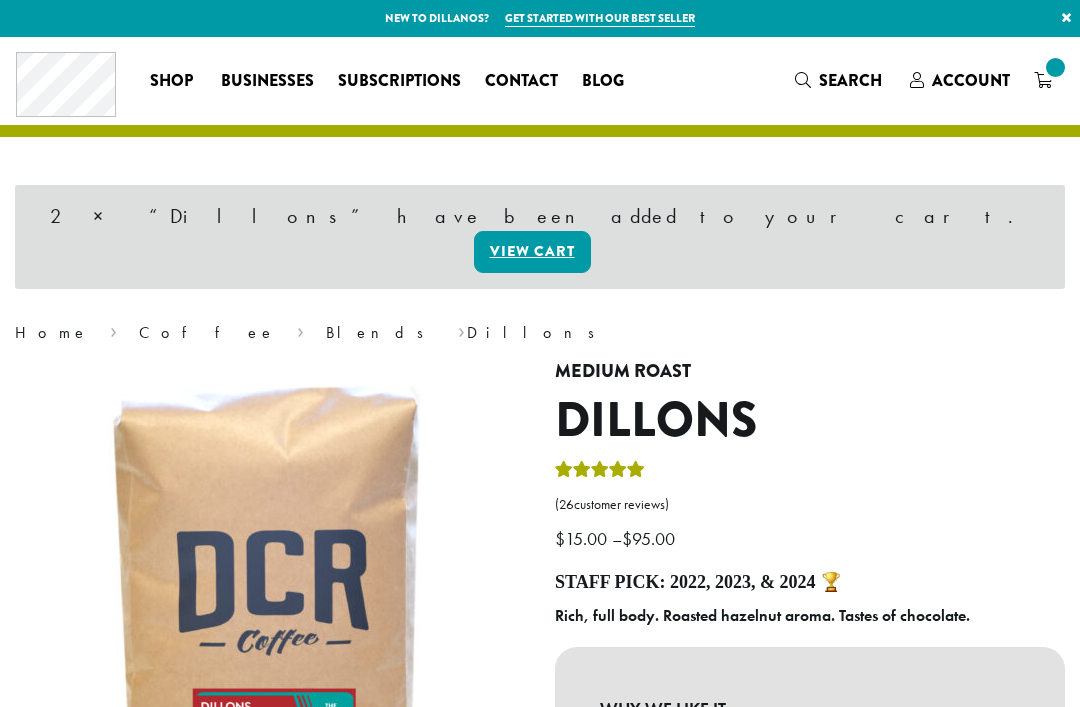 scroll, scrollTop: 0, scrollLeft: 0, axis: both 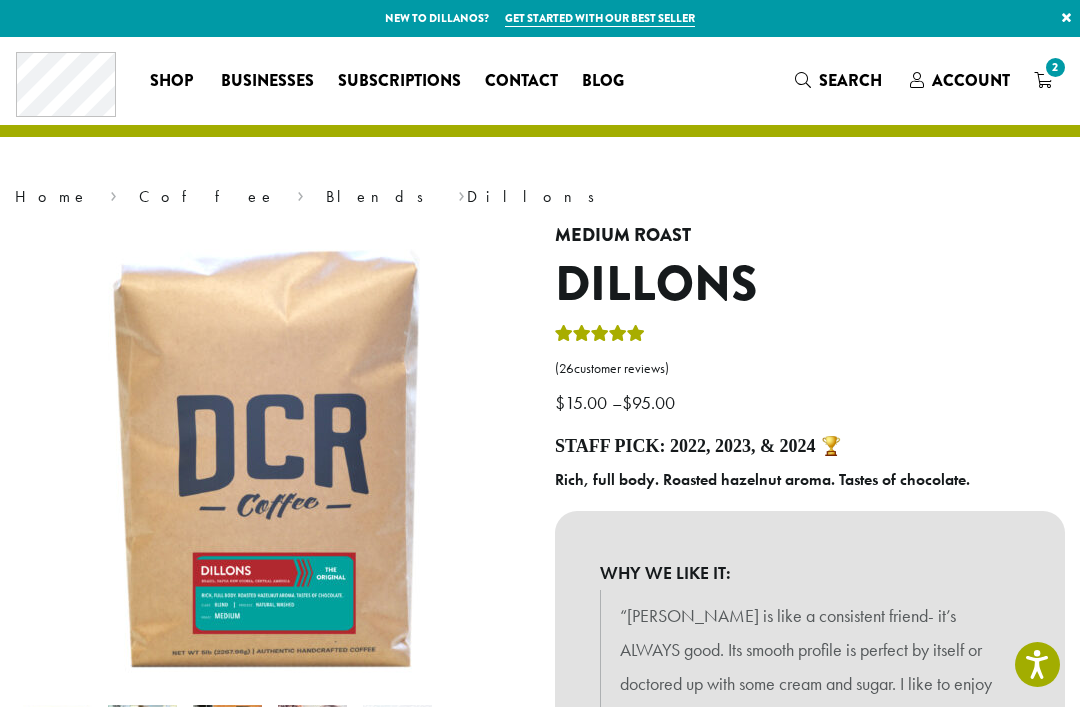 click on "2" at bounding box center (1055, 67) 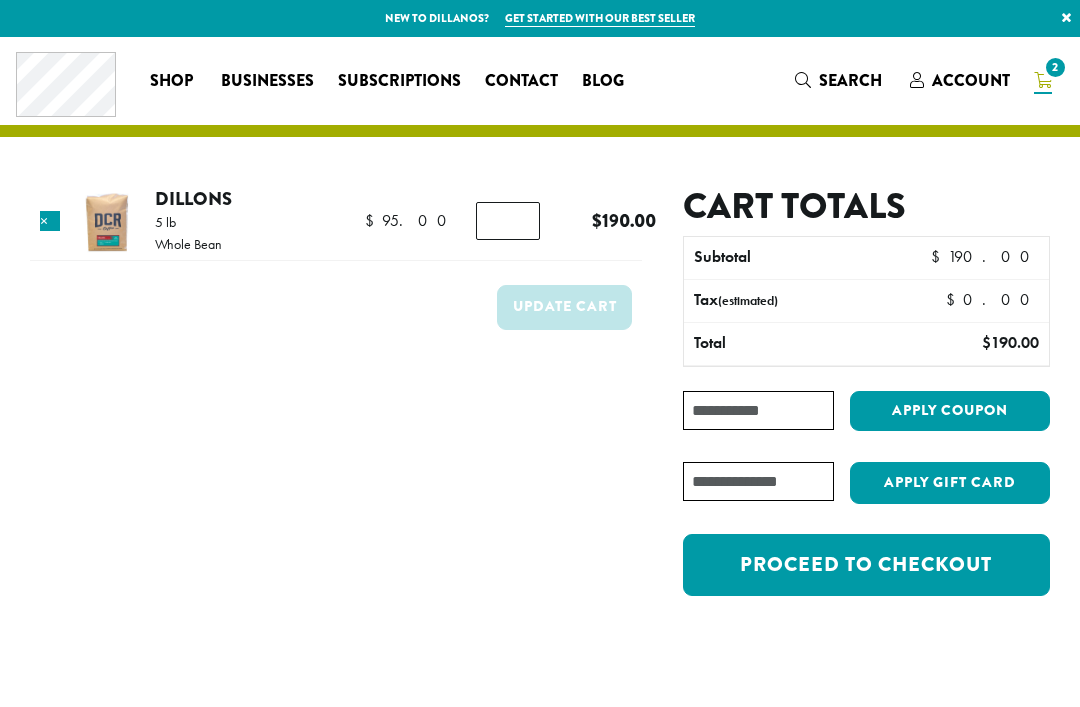 scroll, scrollTop: 0, scrollLeft: 0, axis: both 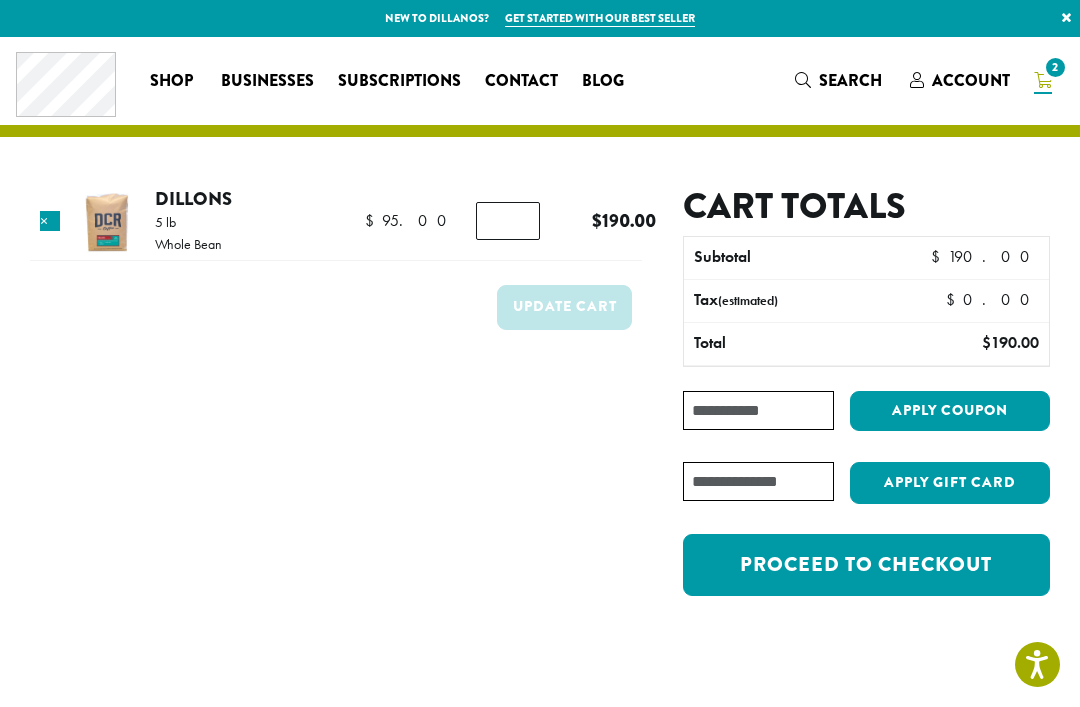 click on "Coupon:" at bounding box center [758, 410] 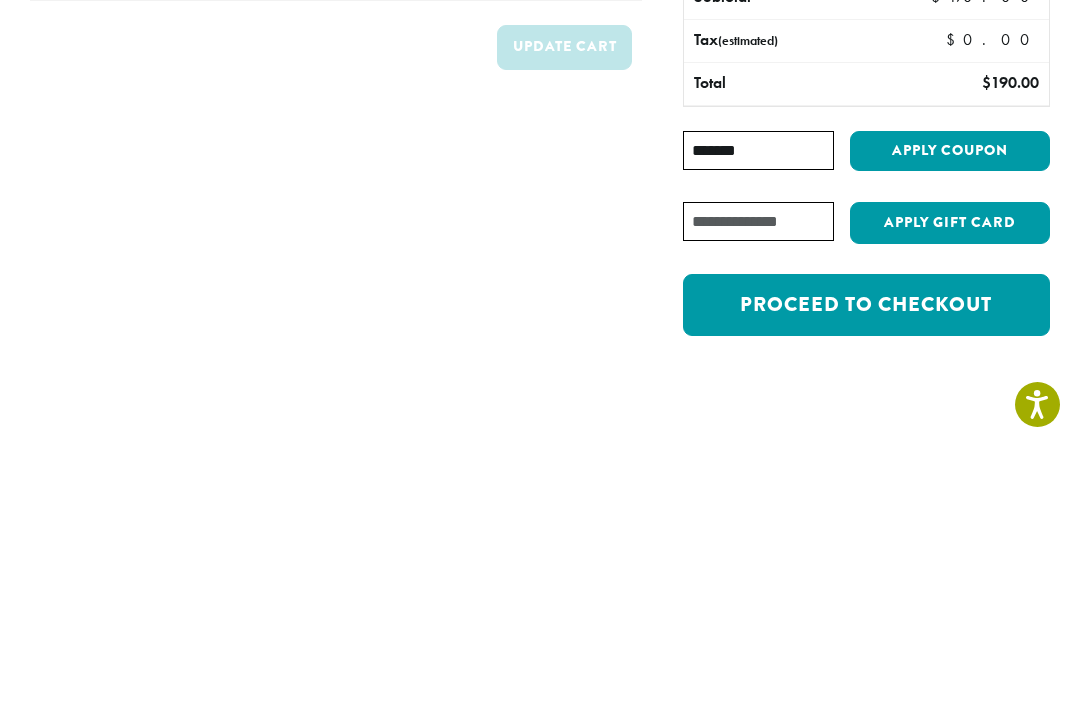 type on "*******" 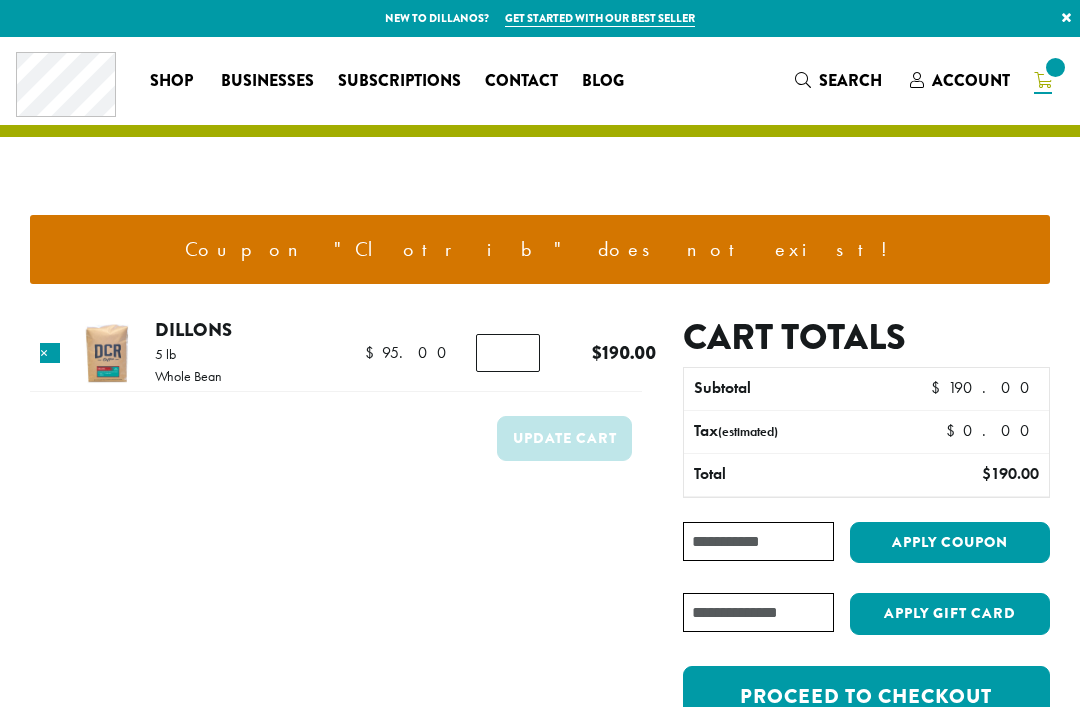 scroll, scrollTop: 0, scrollLeft: 0, axis: both 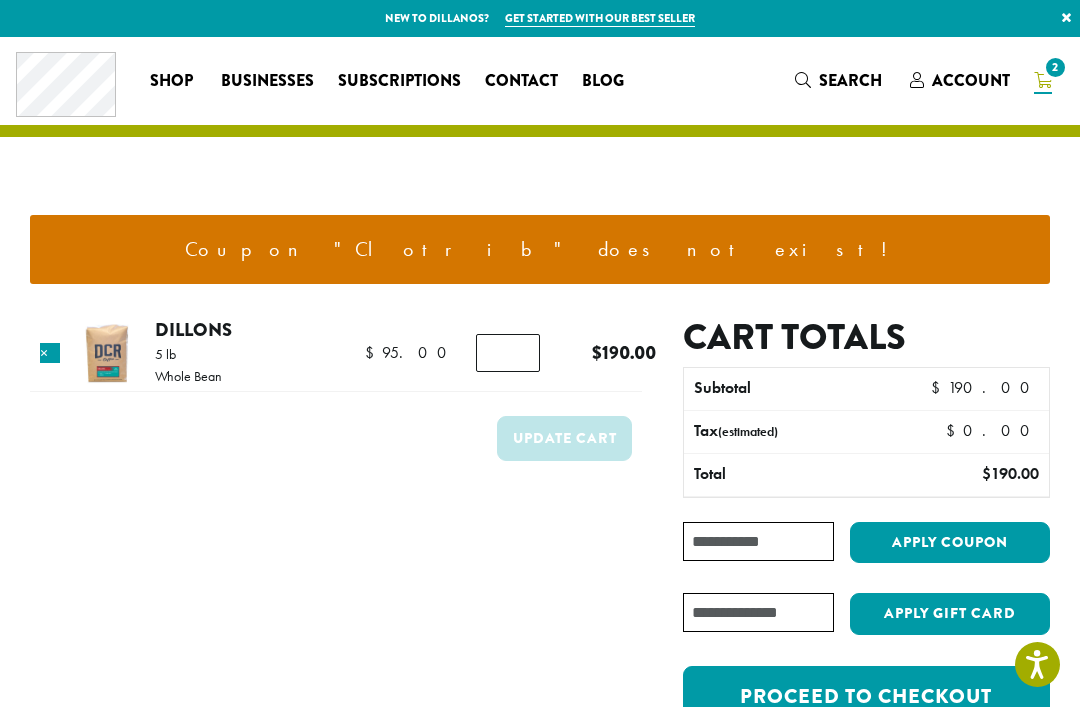 click on "Coupon:" at bounding box center (758, 541) 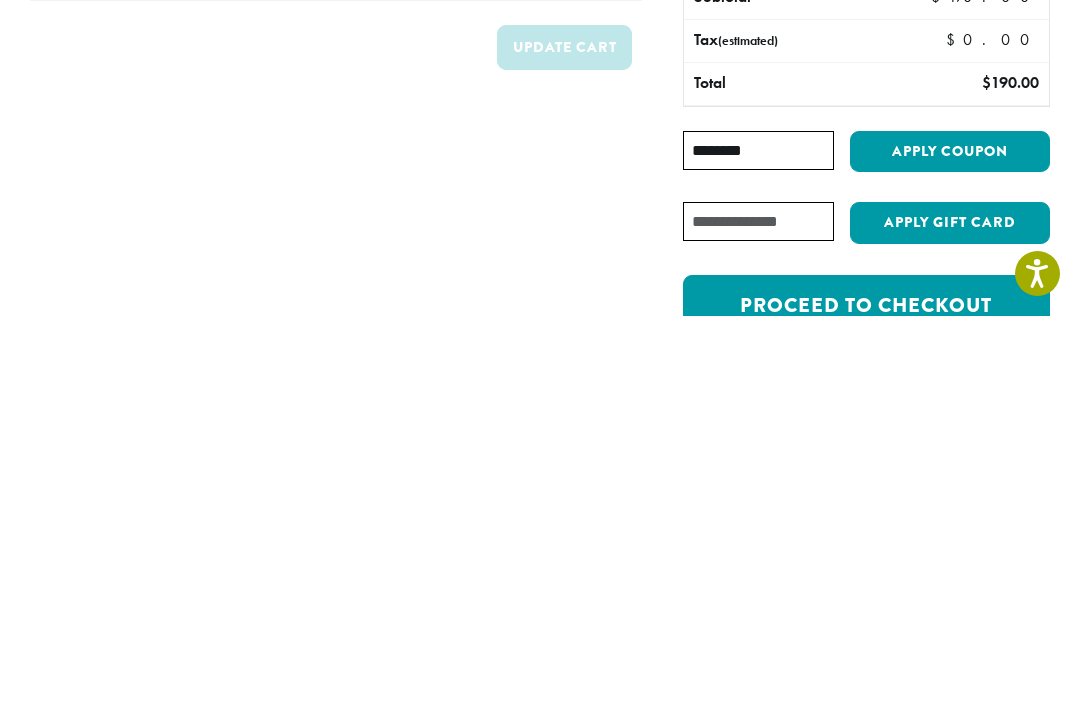 type on "********" 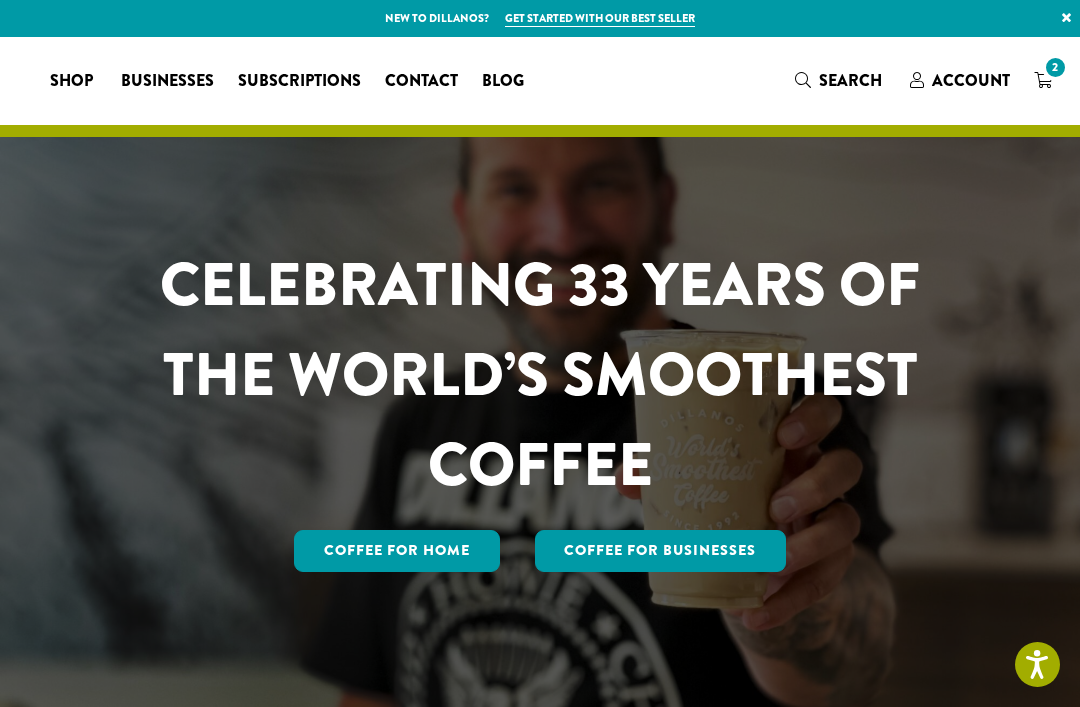 scroll, scrollTop: 0, scrollLeft: 0, axis: both 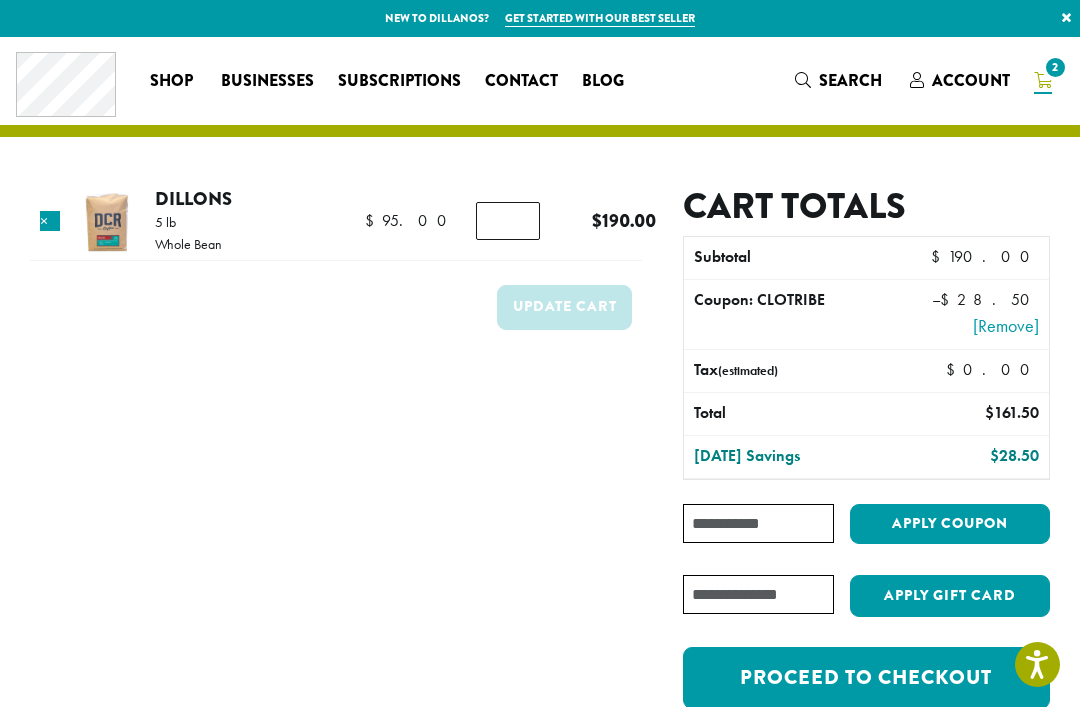 click on "Proceed to checkout" at bounding box center [866, 678] 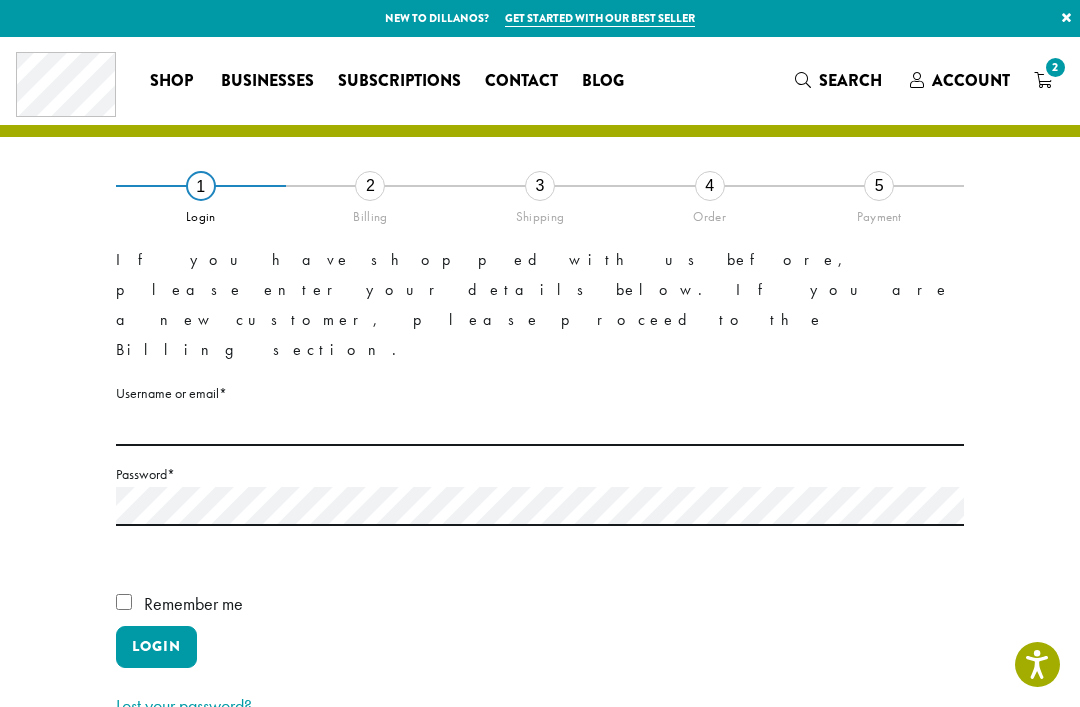 scroll, scrollTop: 0, scrollLeft: 0, axis: both 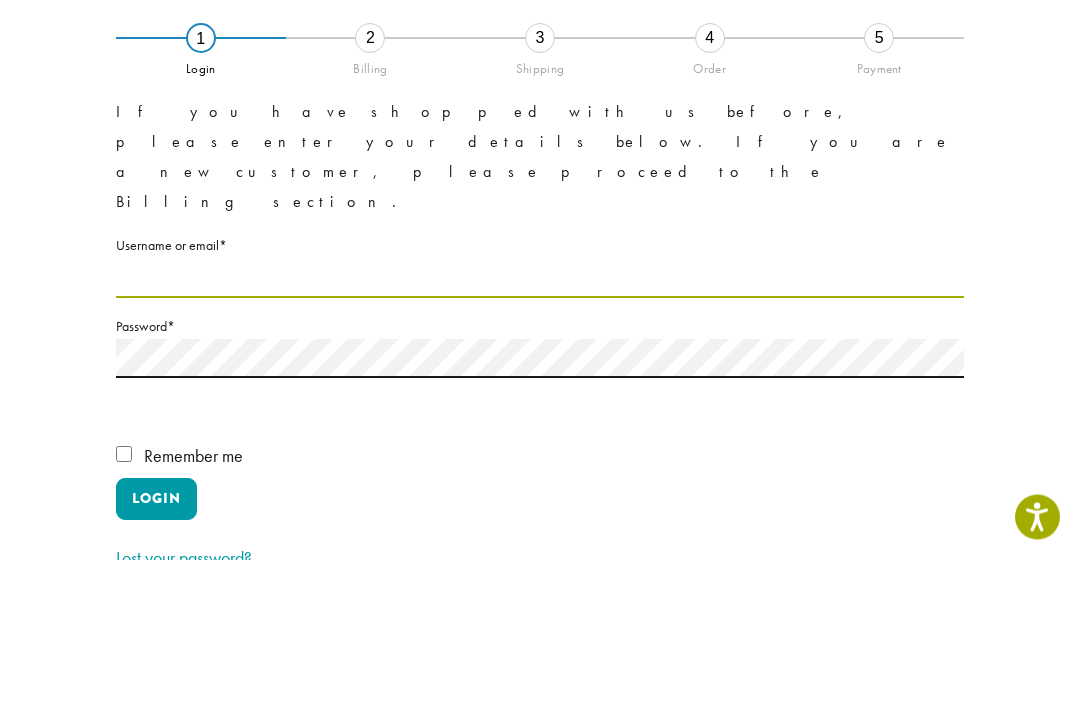 type on "**********" 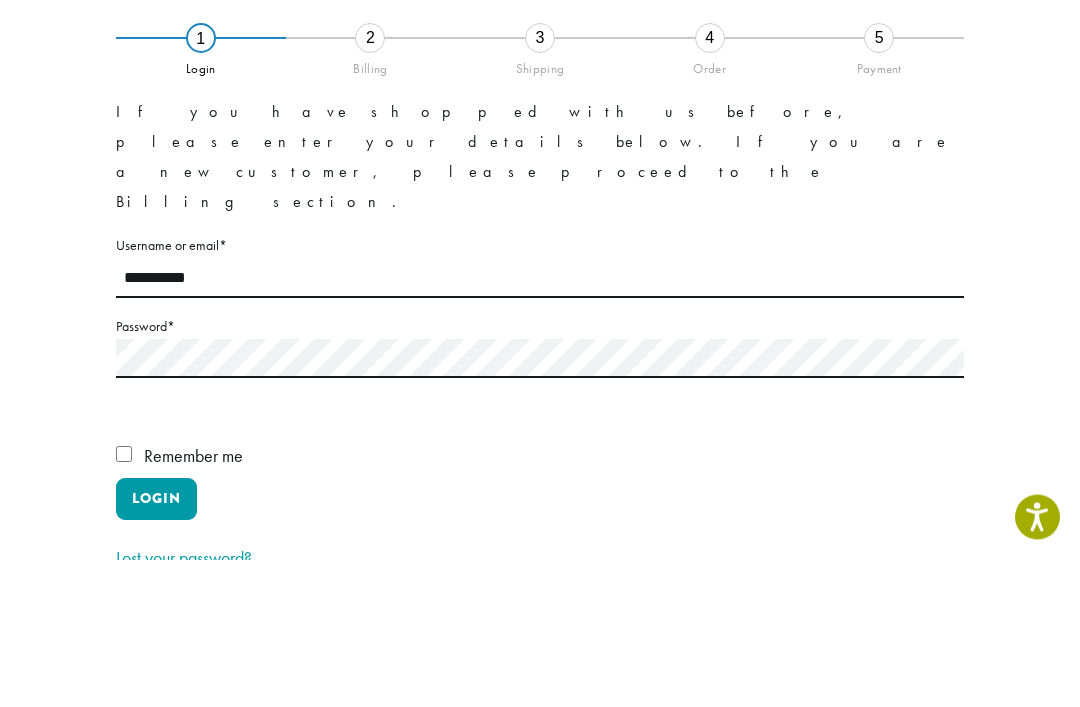 click on "Login" at bounding box center [156, 647] 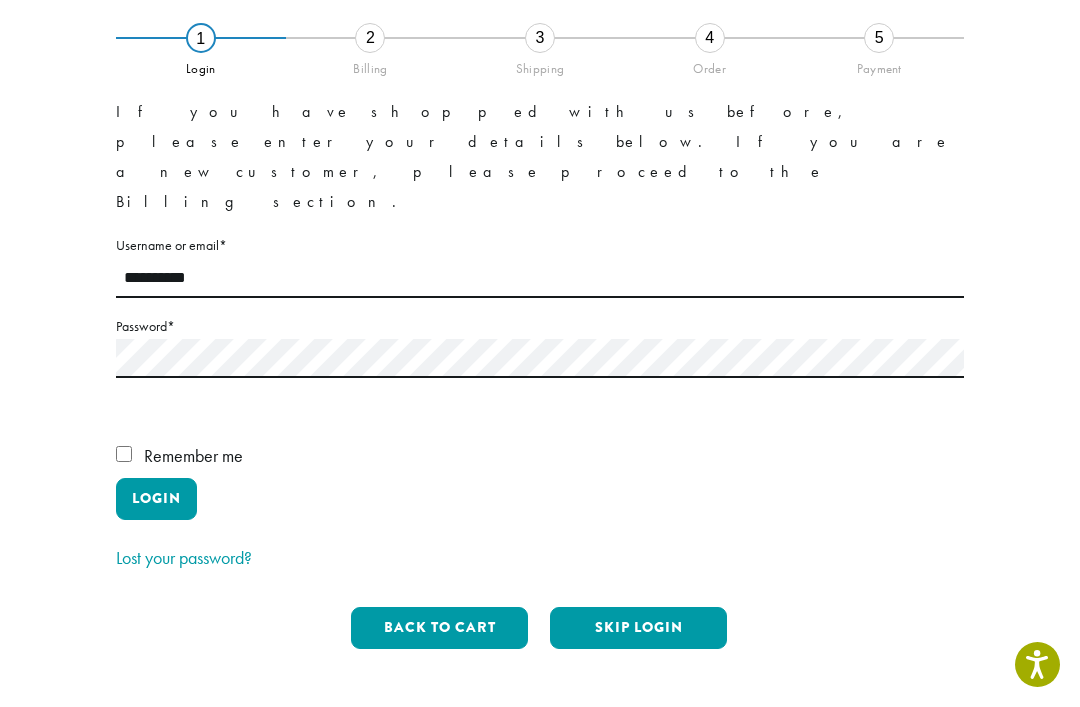 click on "Login" at bounding box center [156, 499] 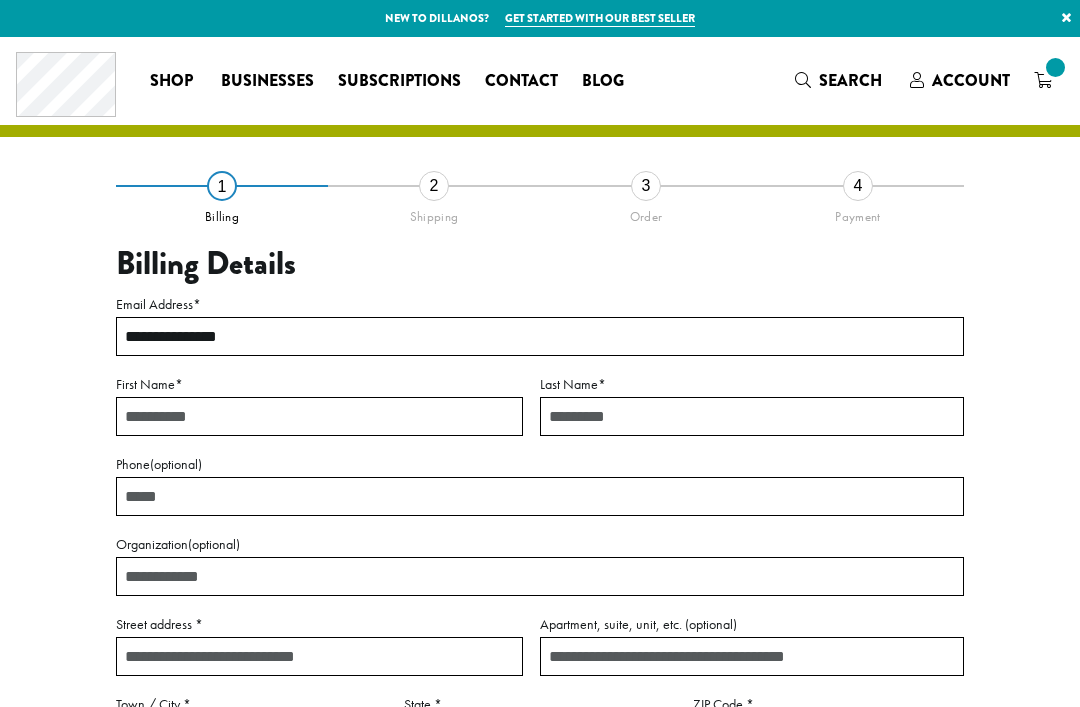scroll, scrollTop: 0, scrollLeft: 0, axis: both 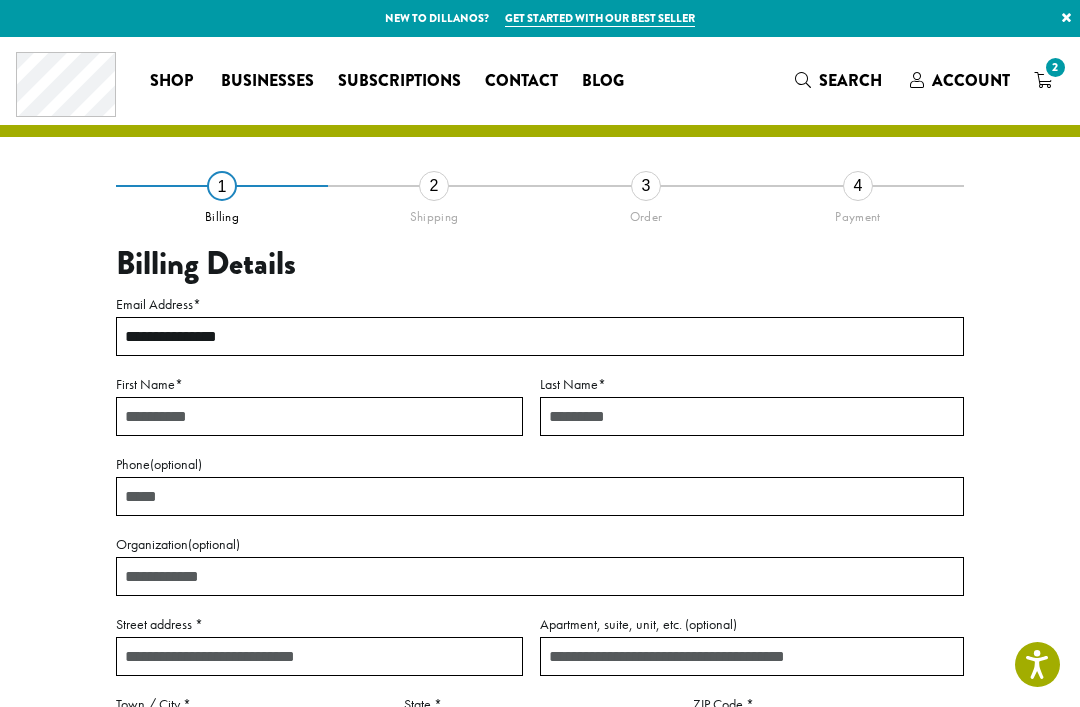 click on "First Name  *" at bounding box center [319, 416] 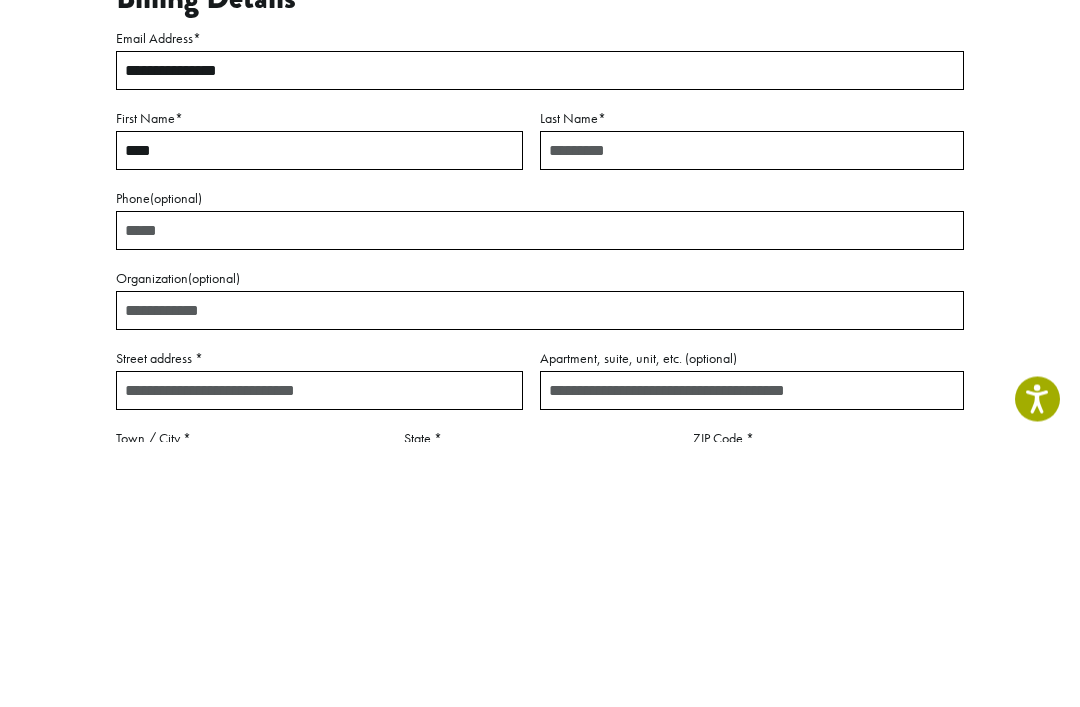 type on "****" 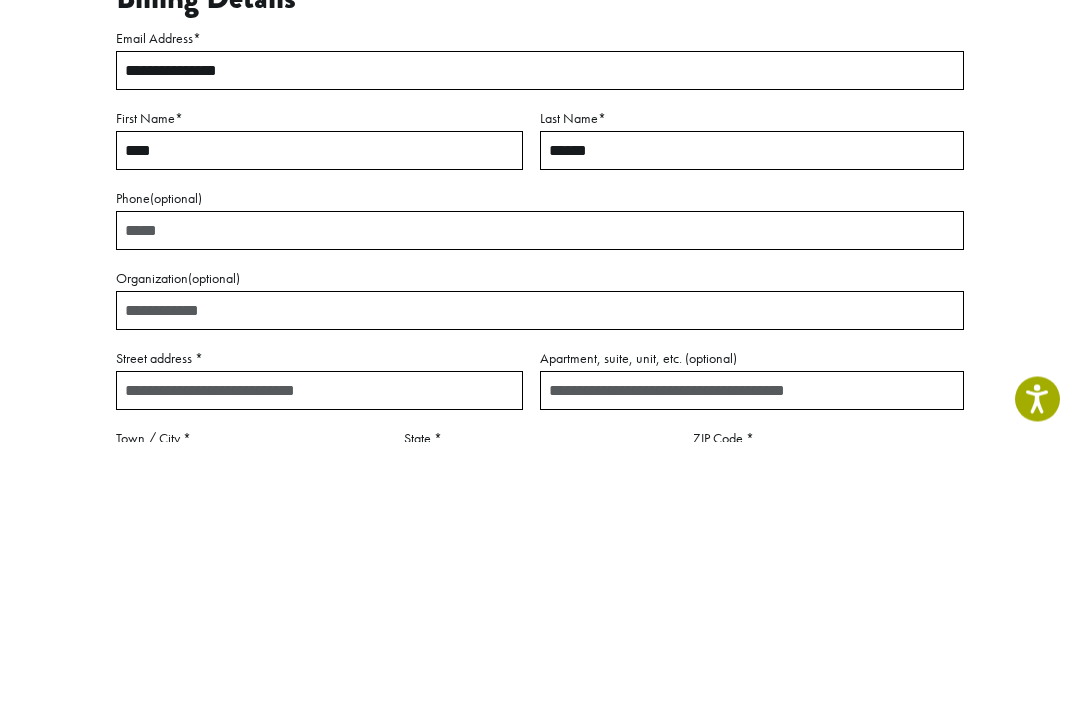 type on "******" 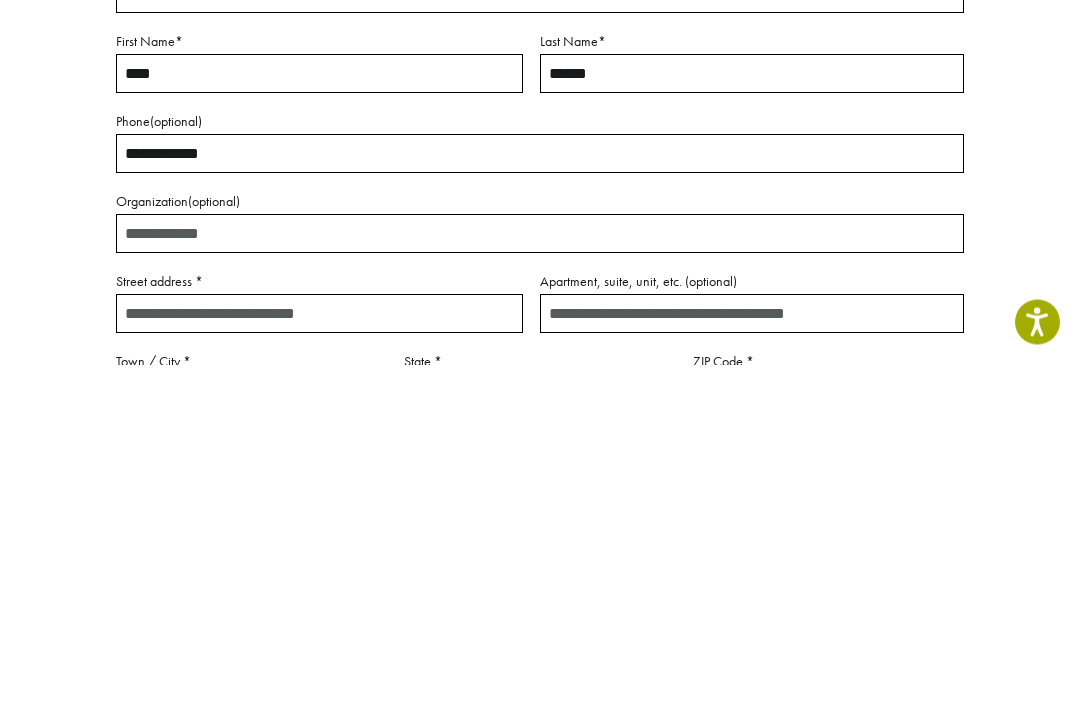 type on "**********" 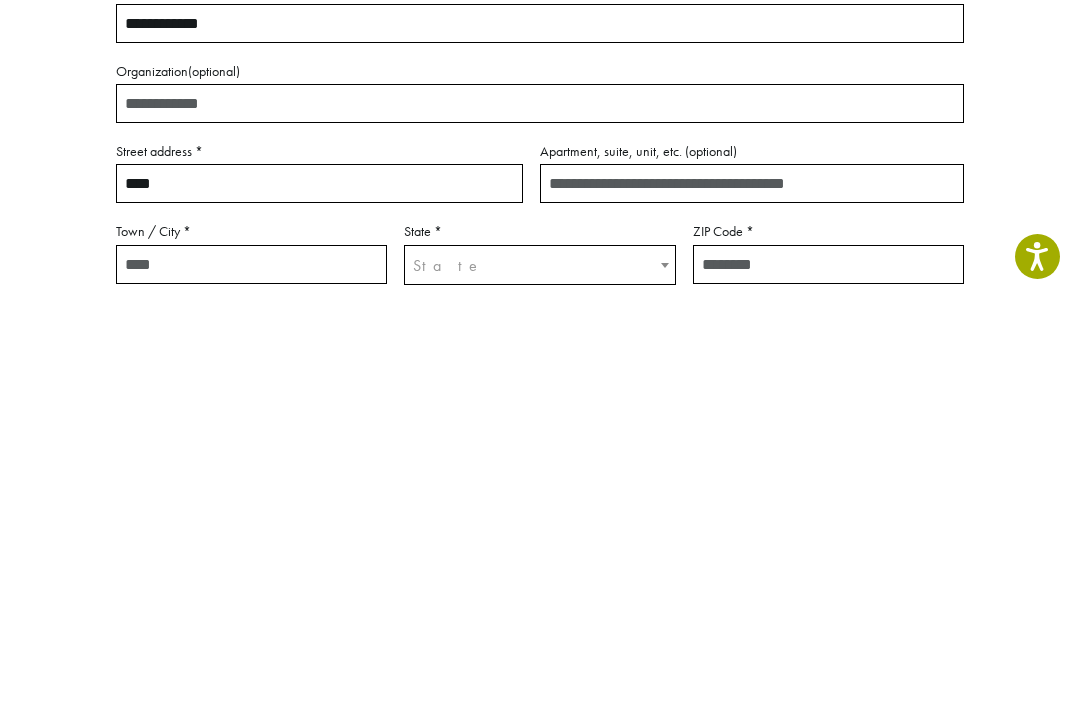 click on "Apartment, suite, unit, etc.   (optional)" at bounding box center (752, 591) 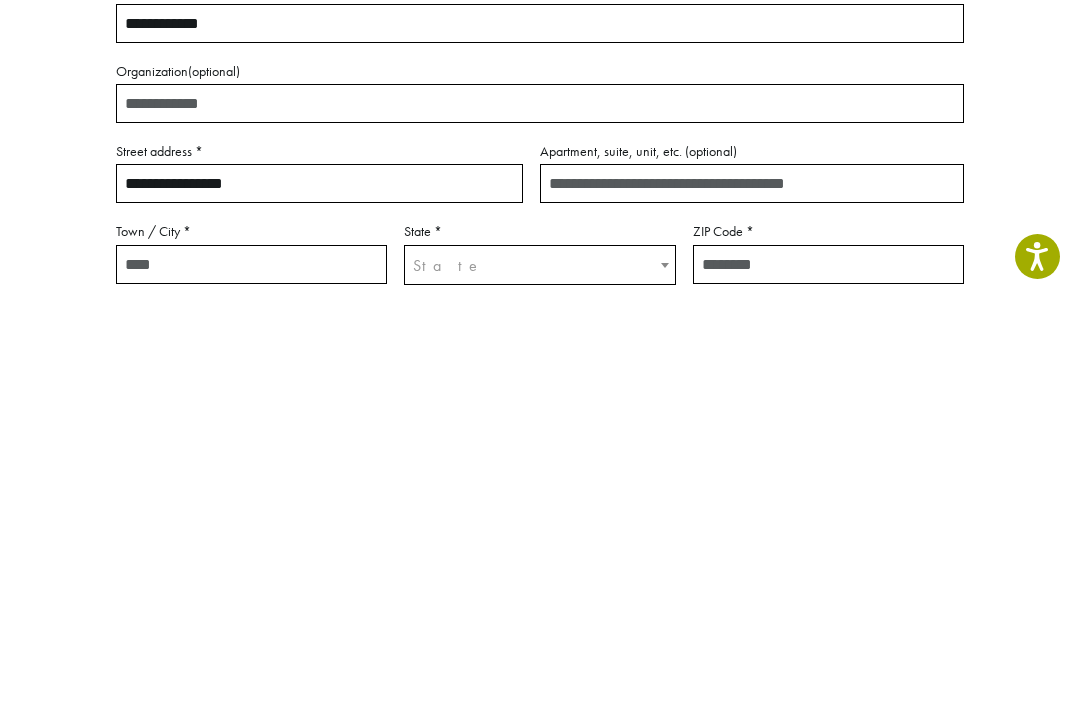 type on "**********" 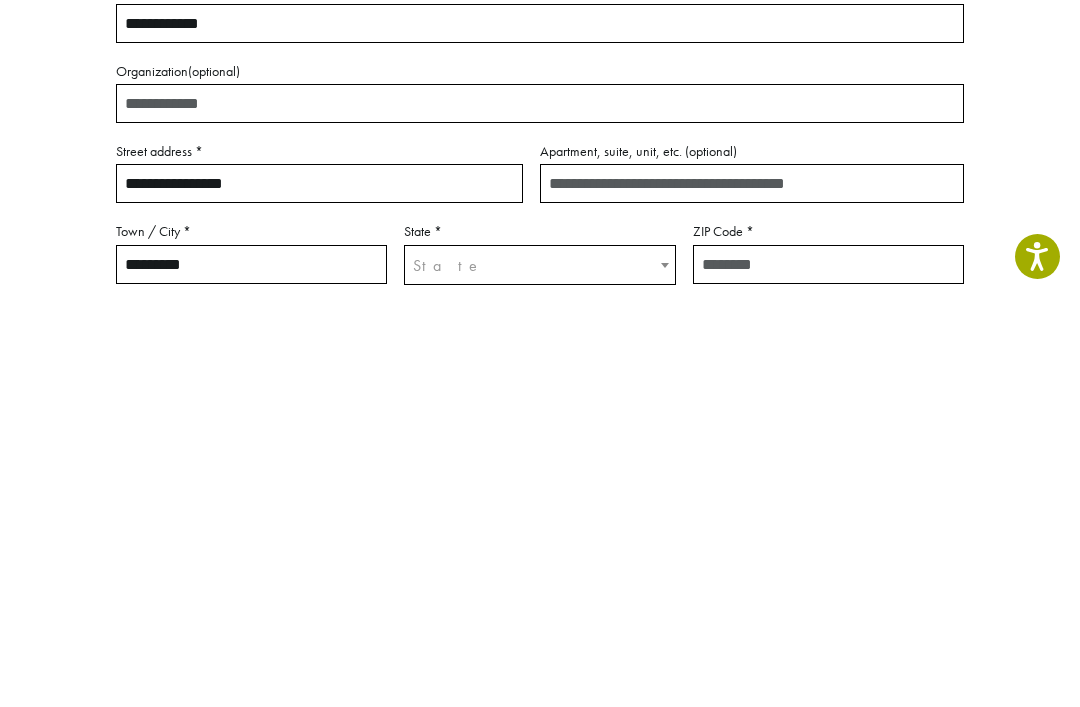 type on "********" 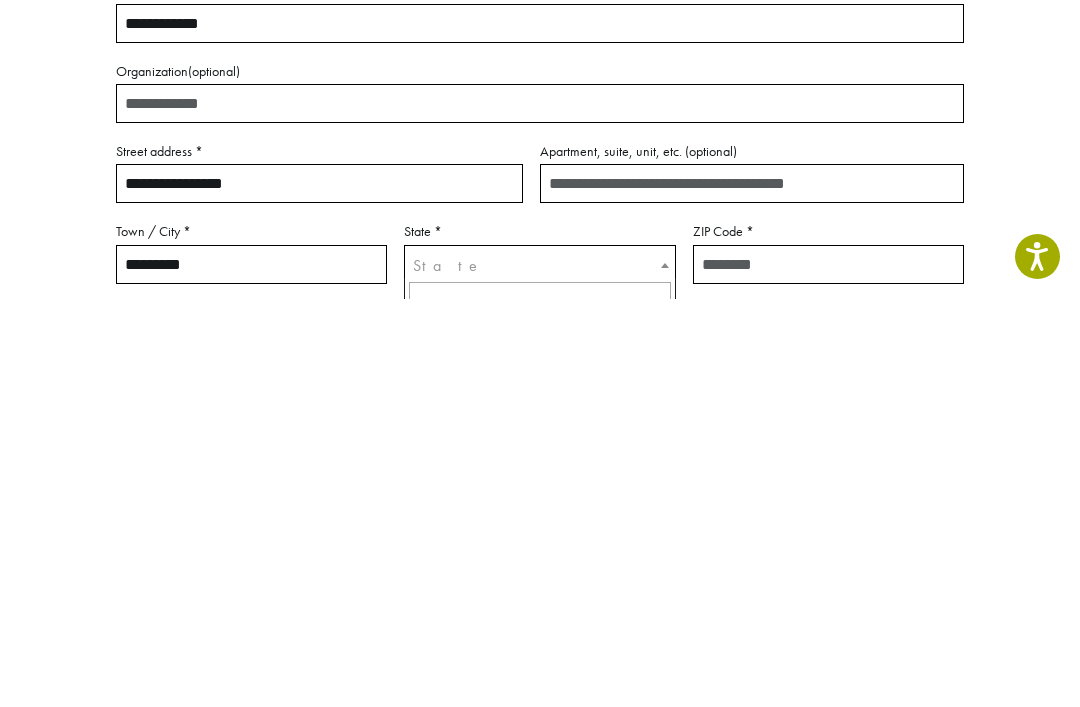 scroll, scrollTop: 474, scrollLeft: 0, axis: vertical 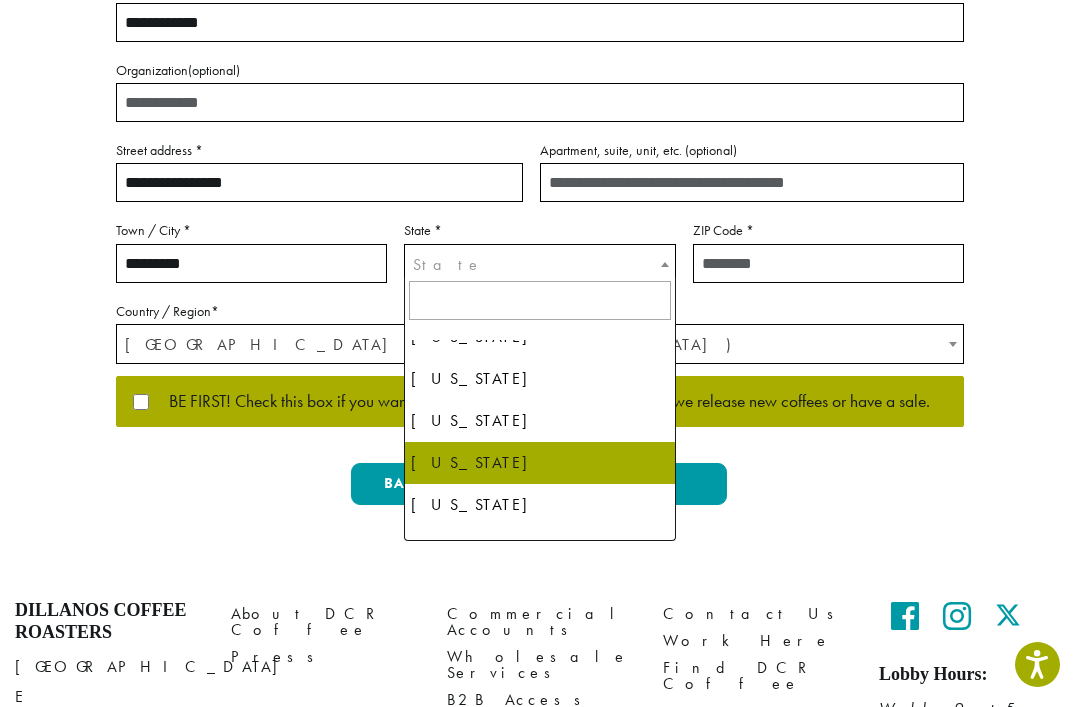 select on "**" 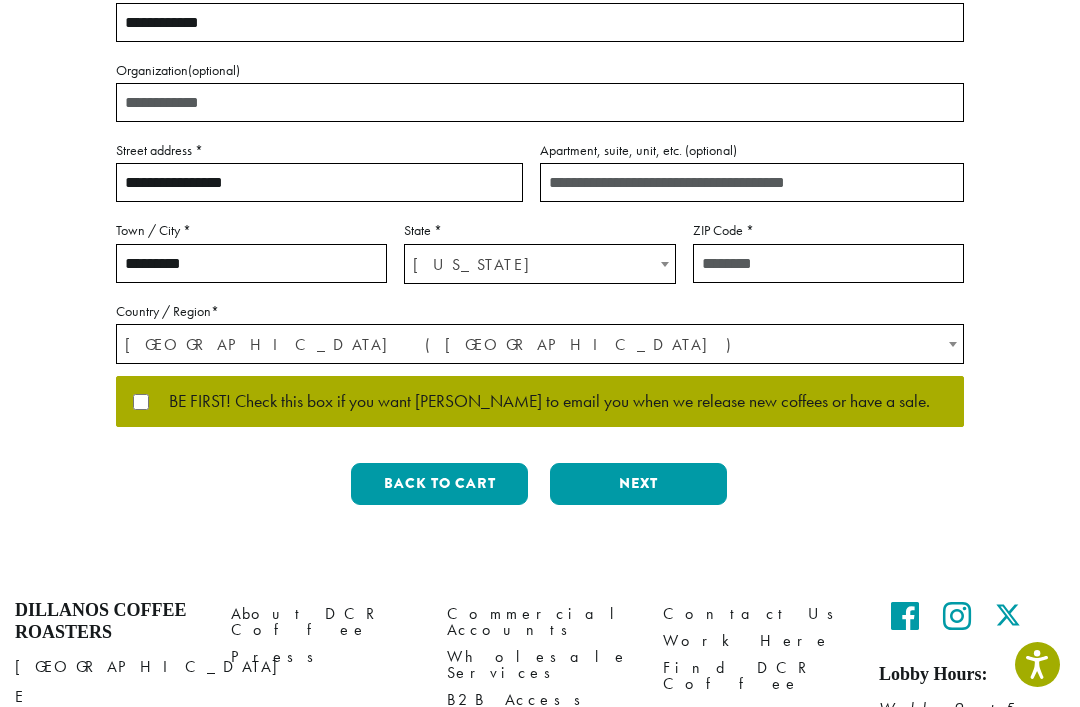 click on "ZIP Code   *" at bounding box center (828, 263) 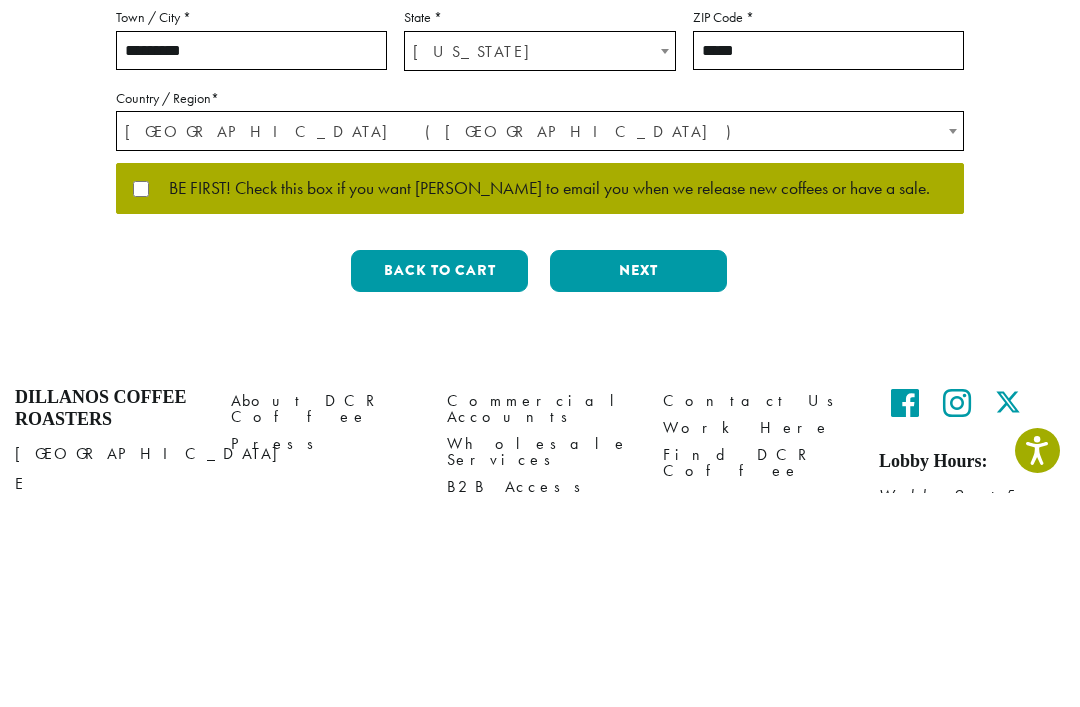 type on "*****" 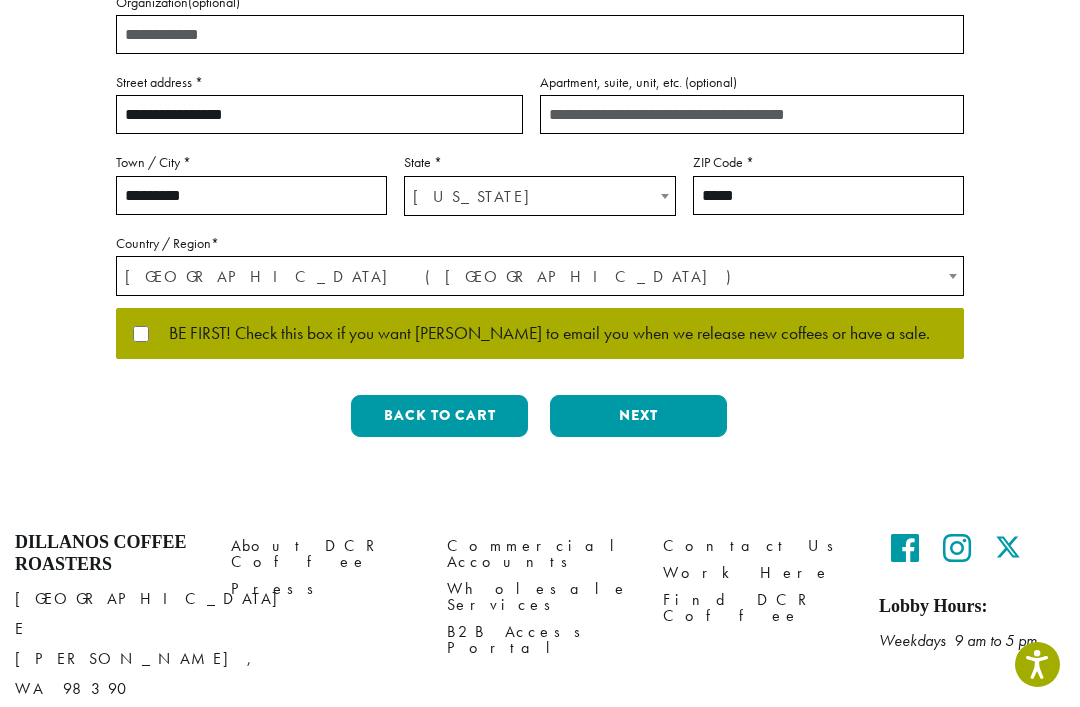 click on "BE FIRST! Check this box if you want Dillanos to email you when we release new coffees or have a sale." at bounding box center (540, 334) 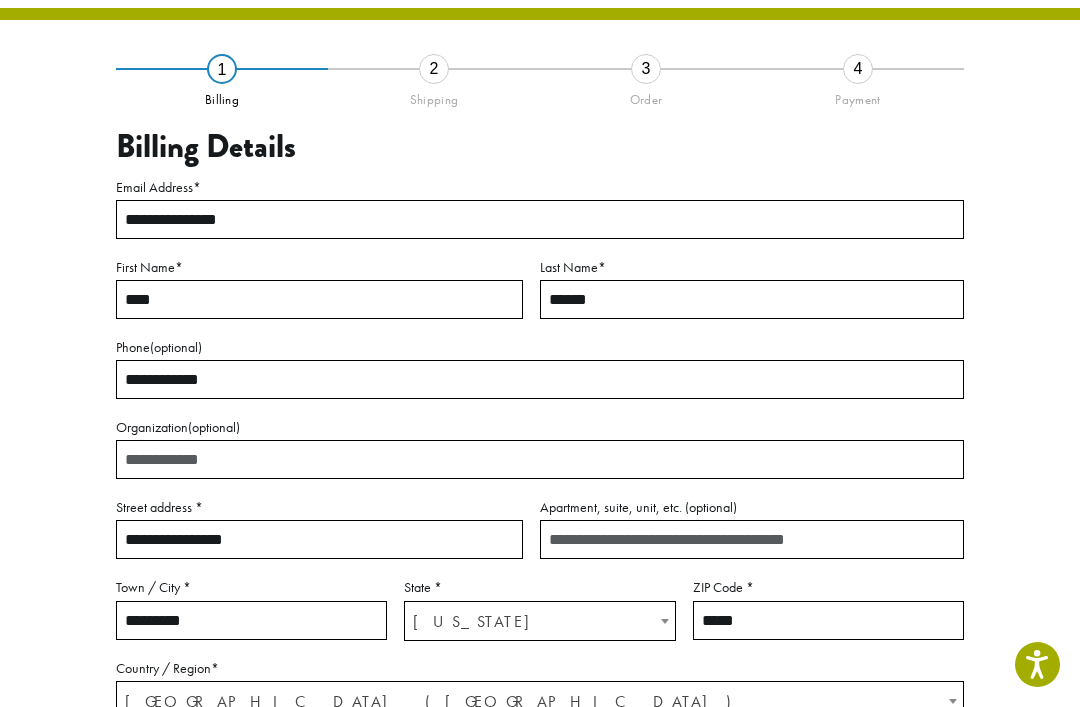 scroll, scrollTop: 89, scrollLeft: 0, axis: vertical 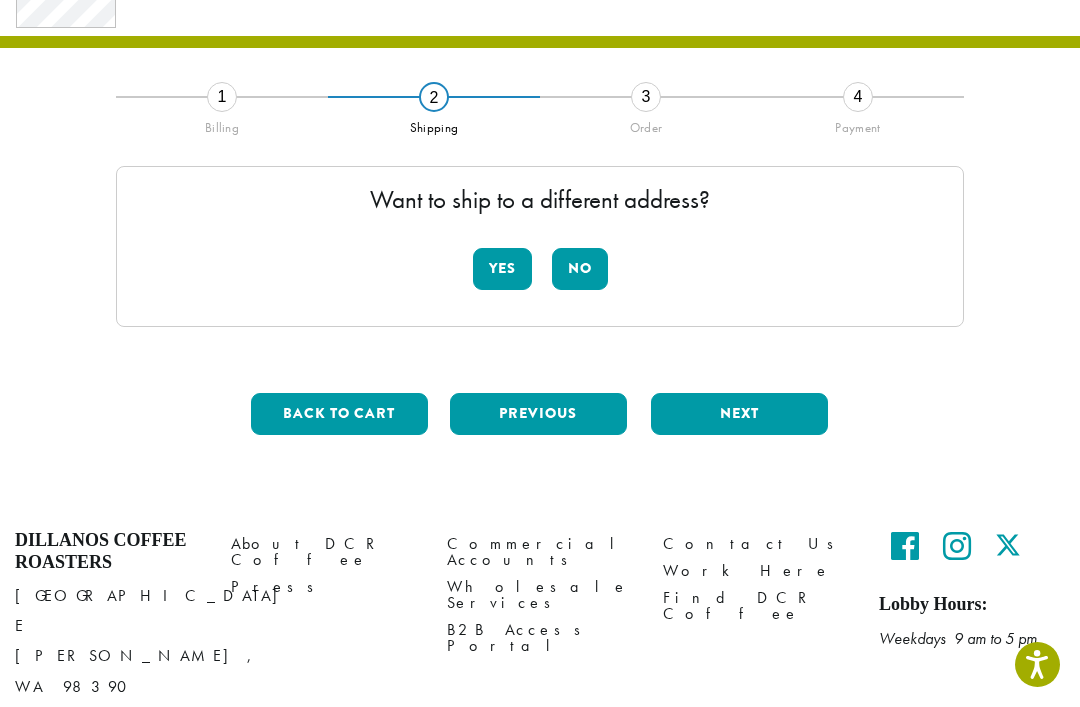 click on "No" at bounding box center [580, 269] 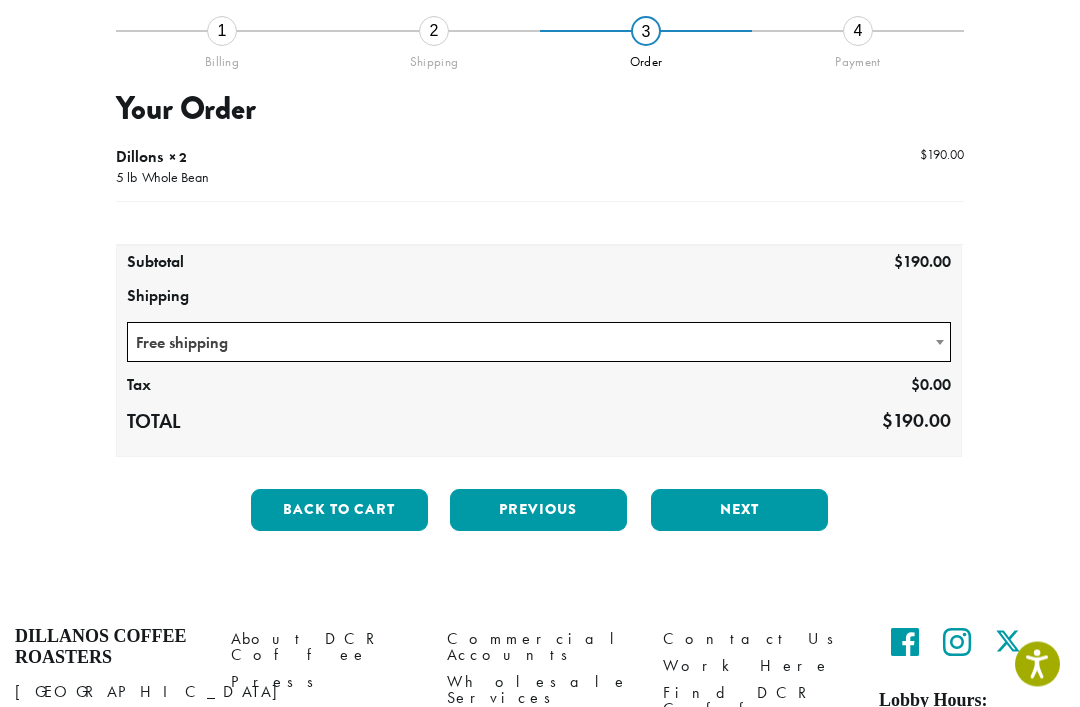 scroll, scrollTop: 155, scrollLeft: 0, axis: vertical 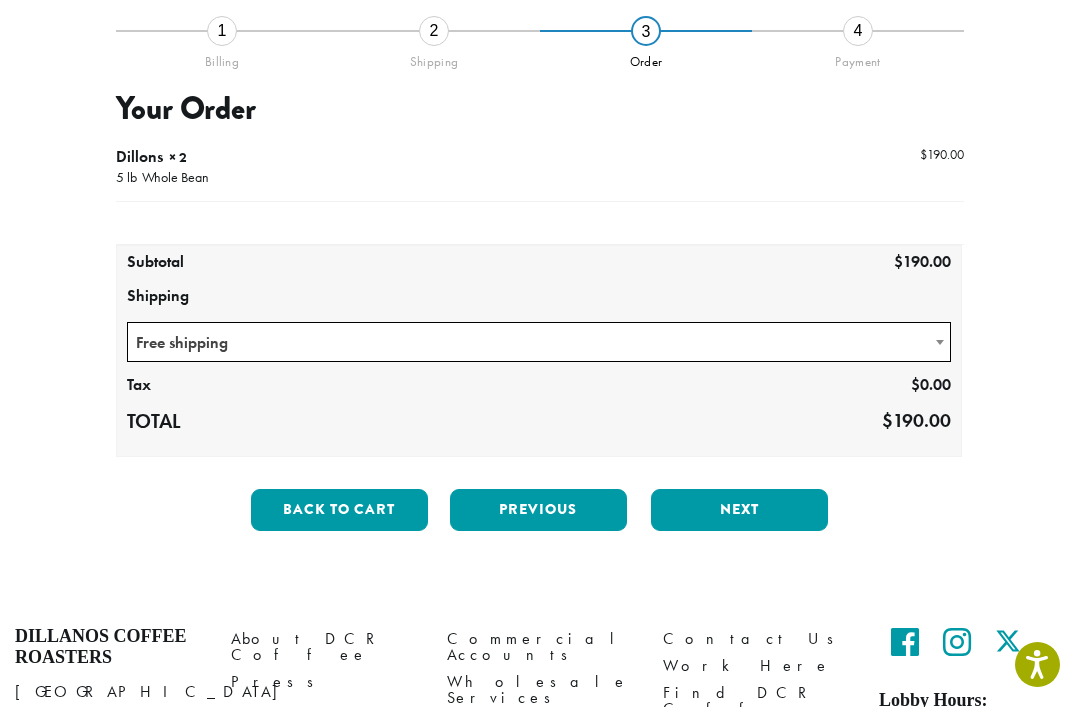 click on "Next" at bounding box center [739, 510] 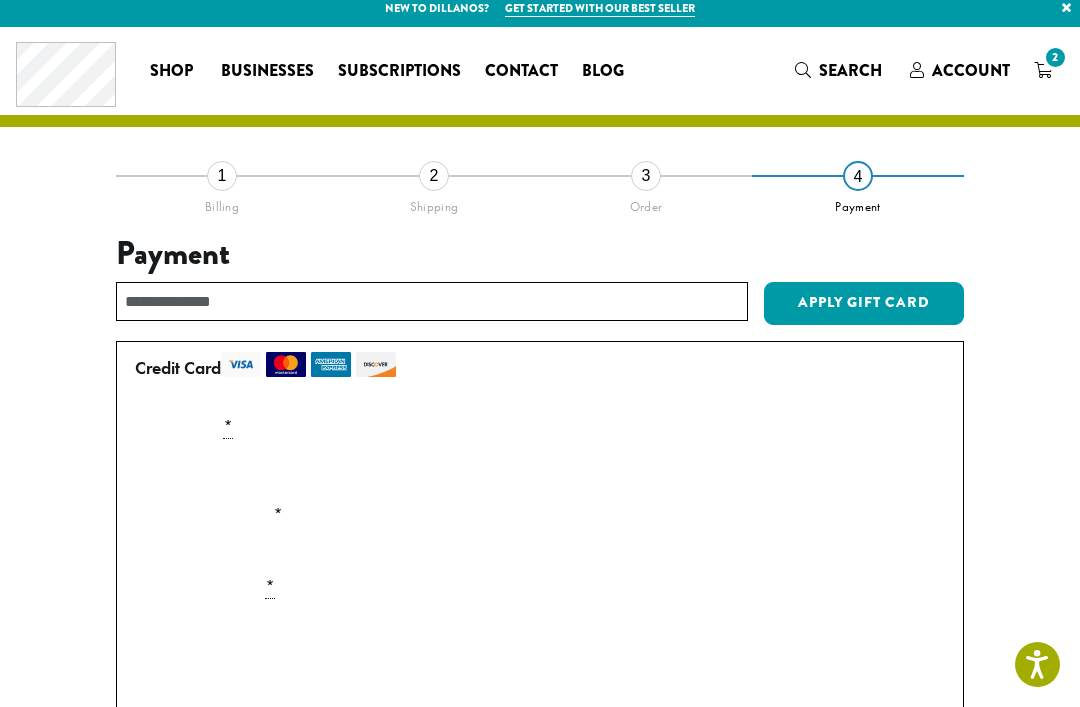 scroll, scrollTop: 0, scrollLeft: 0, axis: both 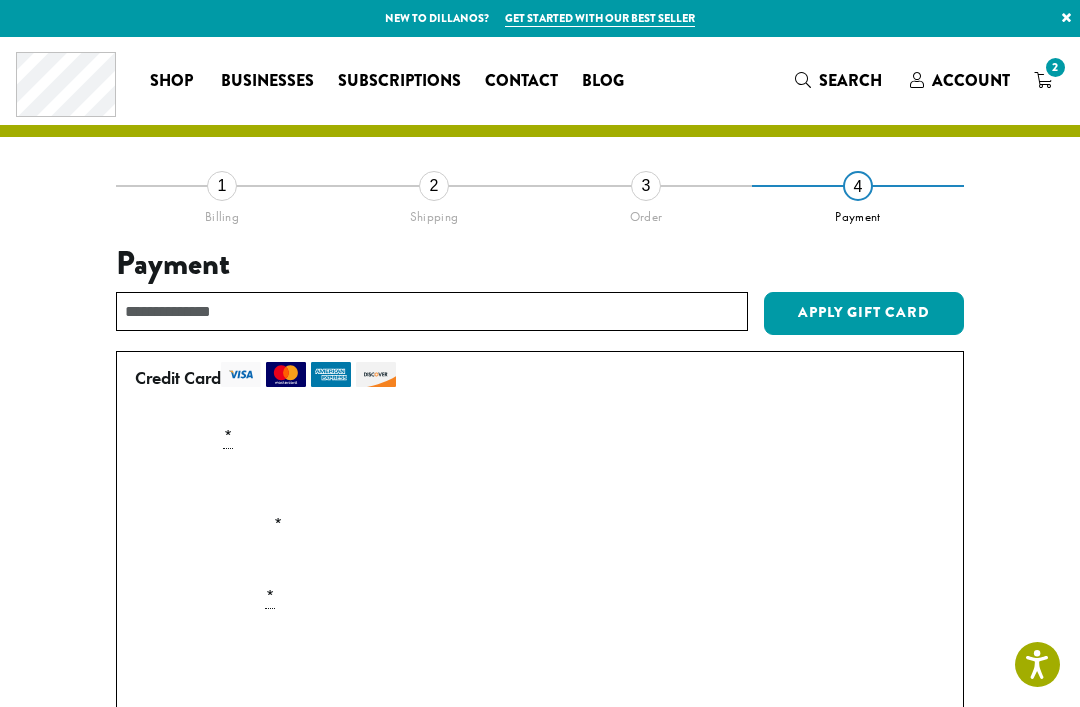 click on "2" at bounding box center [1055, 67] 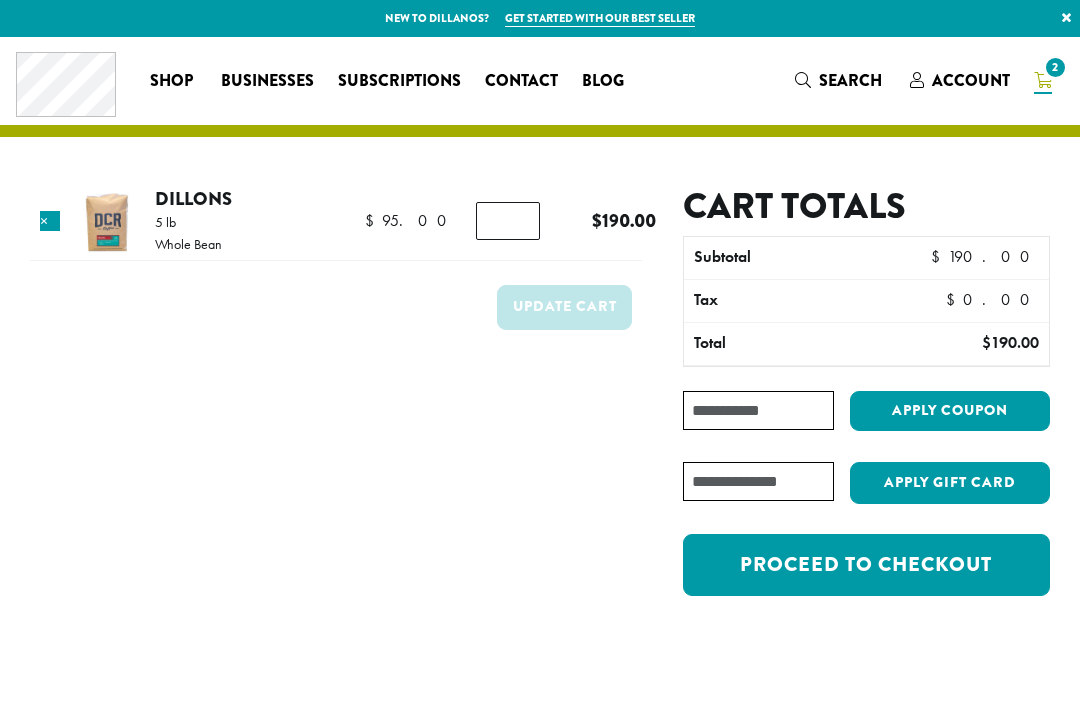 scroll, scrollTop: 1, scrollLeft: 0, axis: vertical 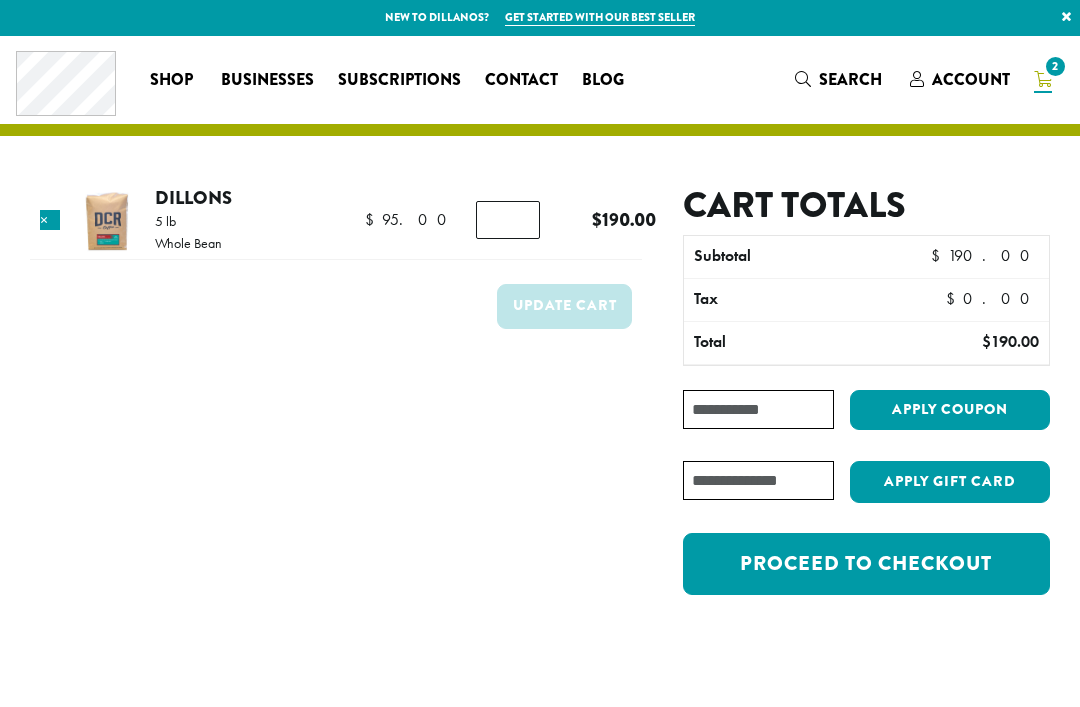 click on "Coupon:" at bounding box center (758, 409) 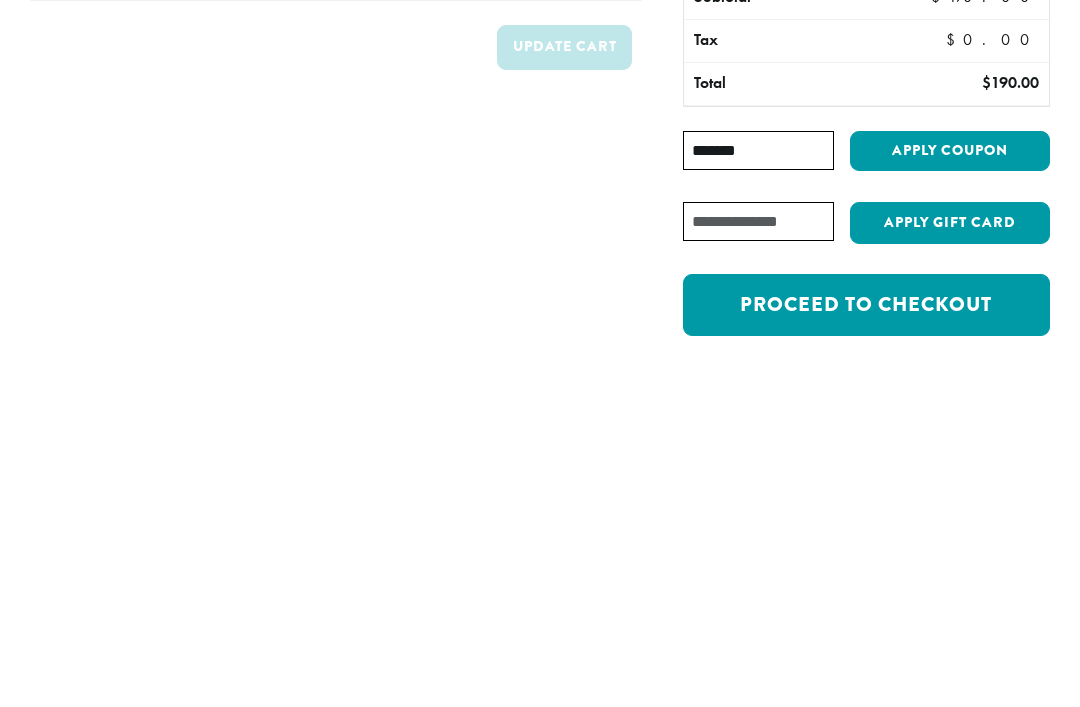 type on "********" 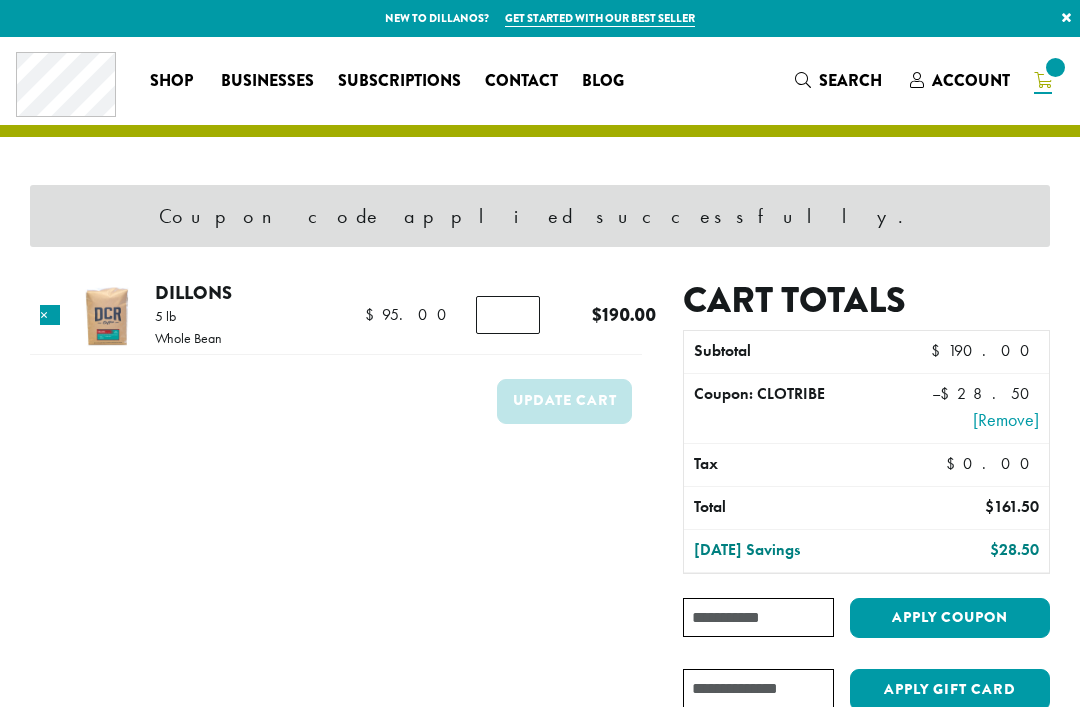 scroll, scrollTop: 0, scrollLeft: 0, axis: both 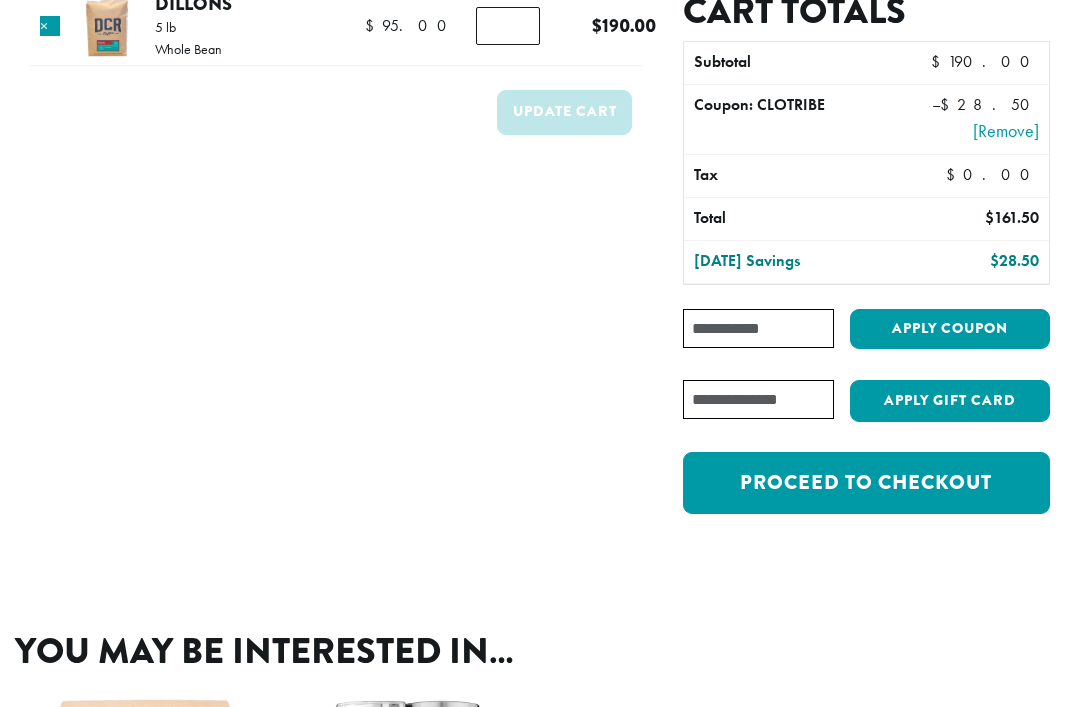 click on "Proceed to checkout" at bounding box center [866, 484] 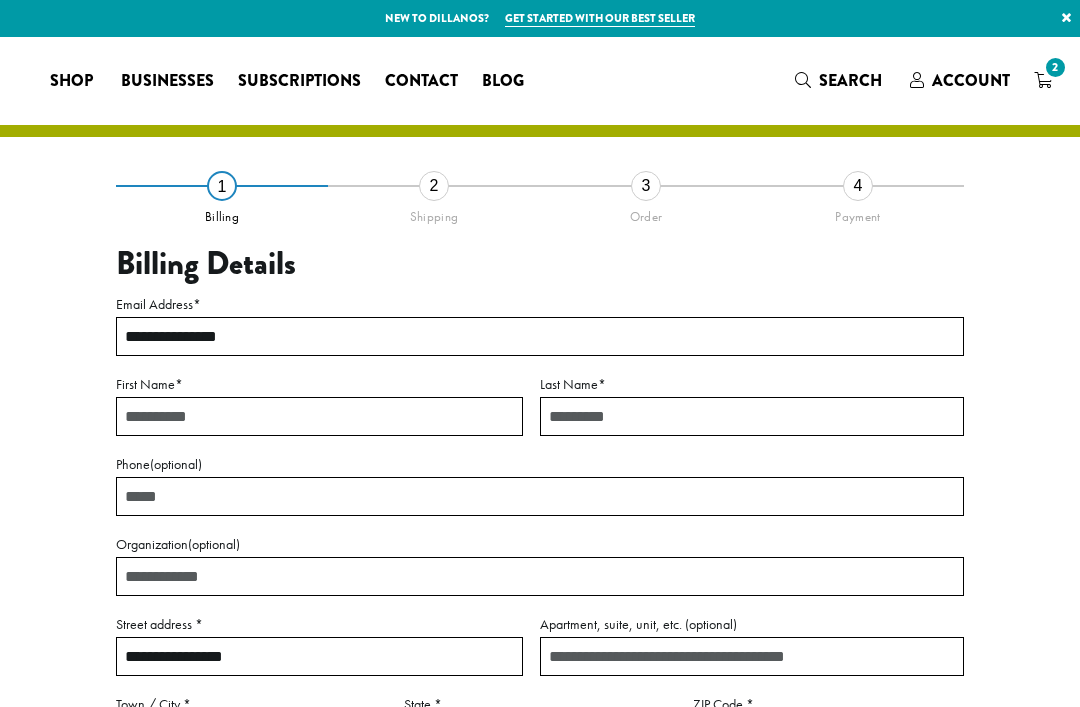 select on "**" 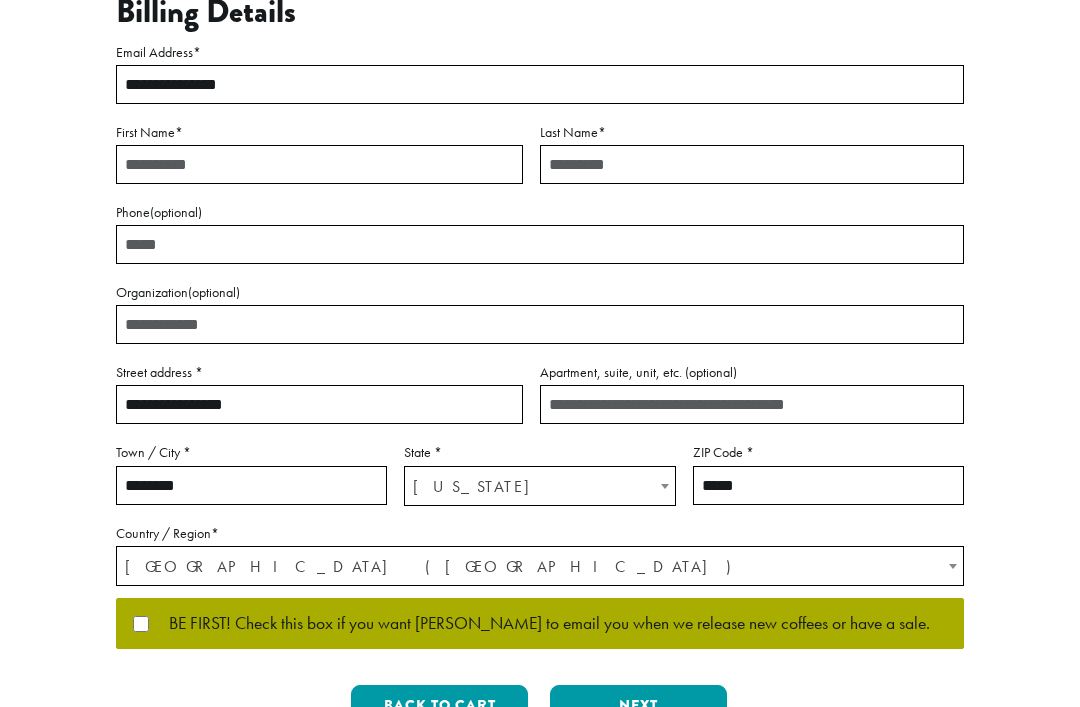scroll, scrollTop: 0, scrollLeft: 0, axis: both 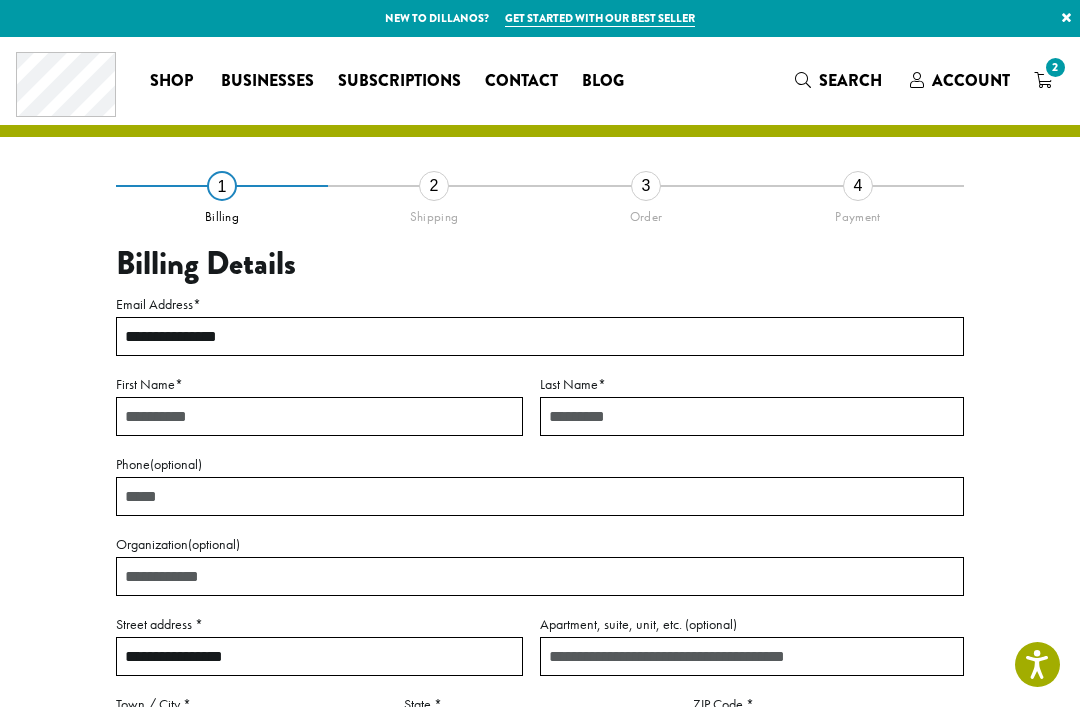 click on "**********" at bounding box center [540, 336] 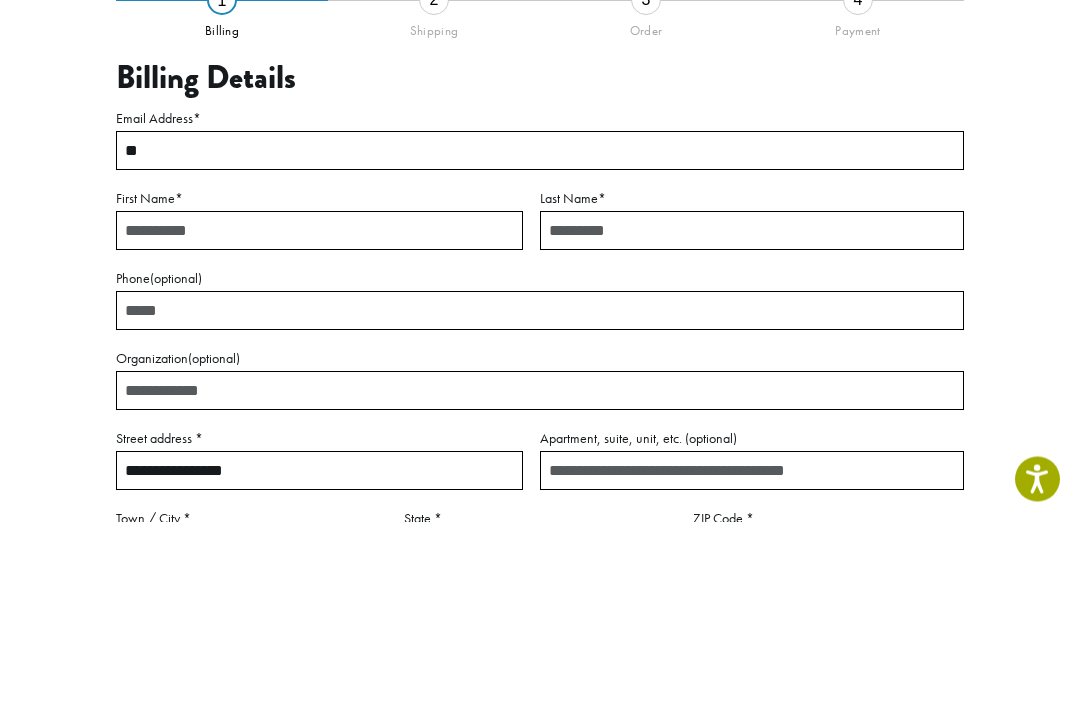 type on "*" 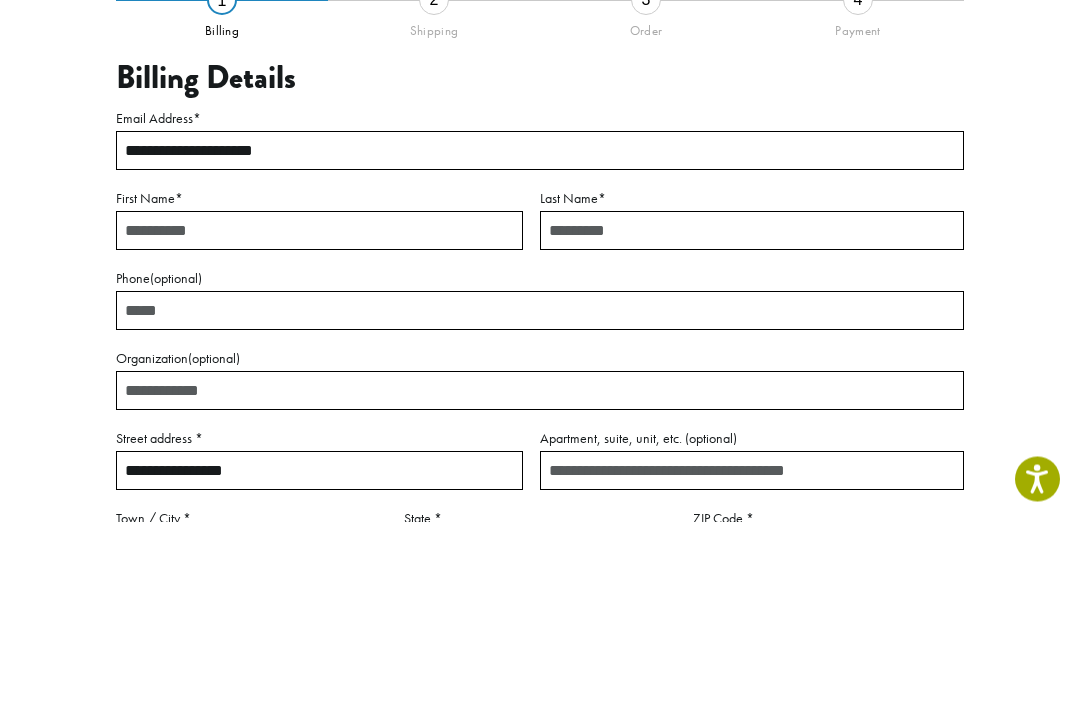 click on "**********" at bounding box center (540, 336) 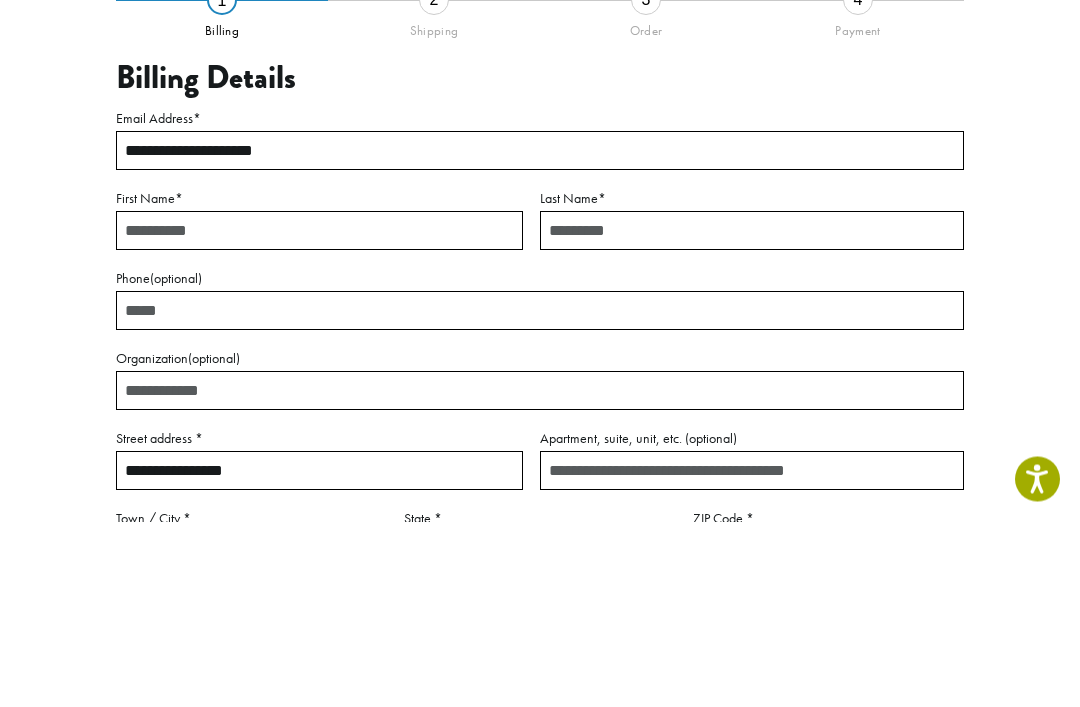 type on "**********" 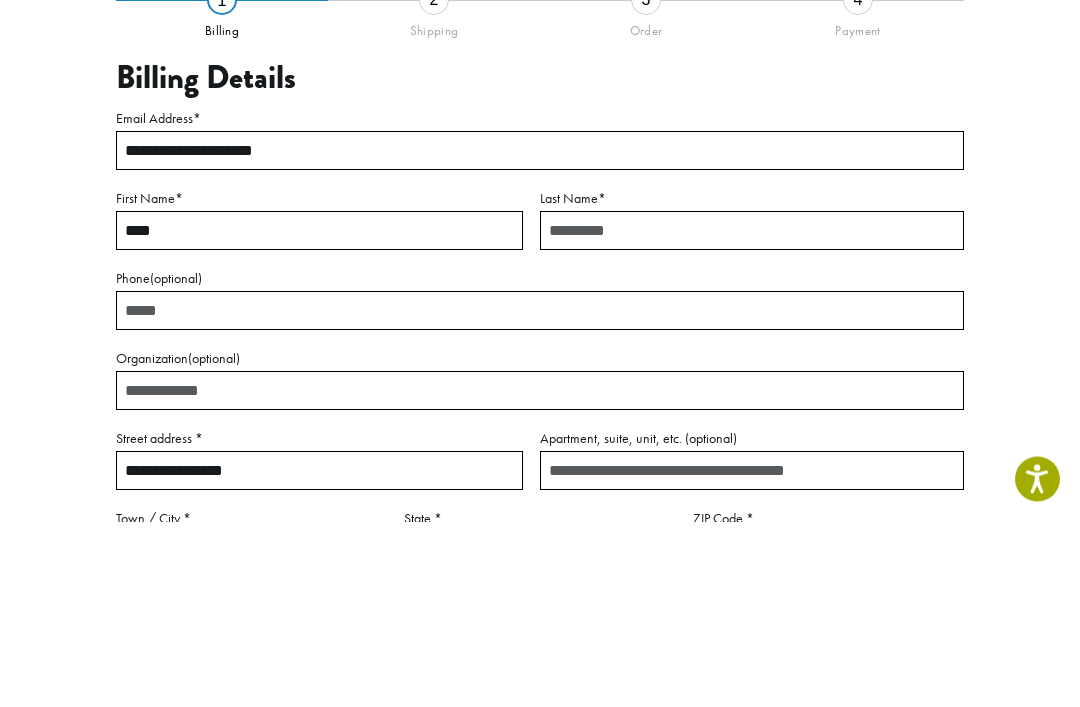 type on "****" 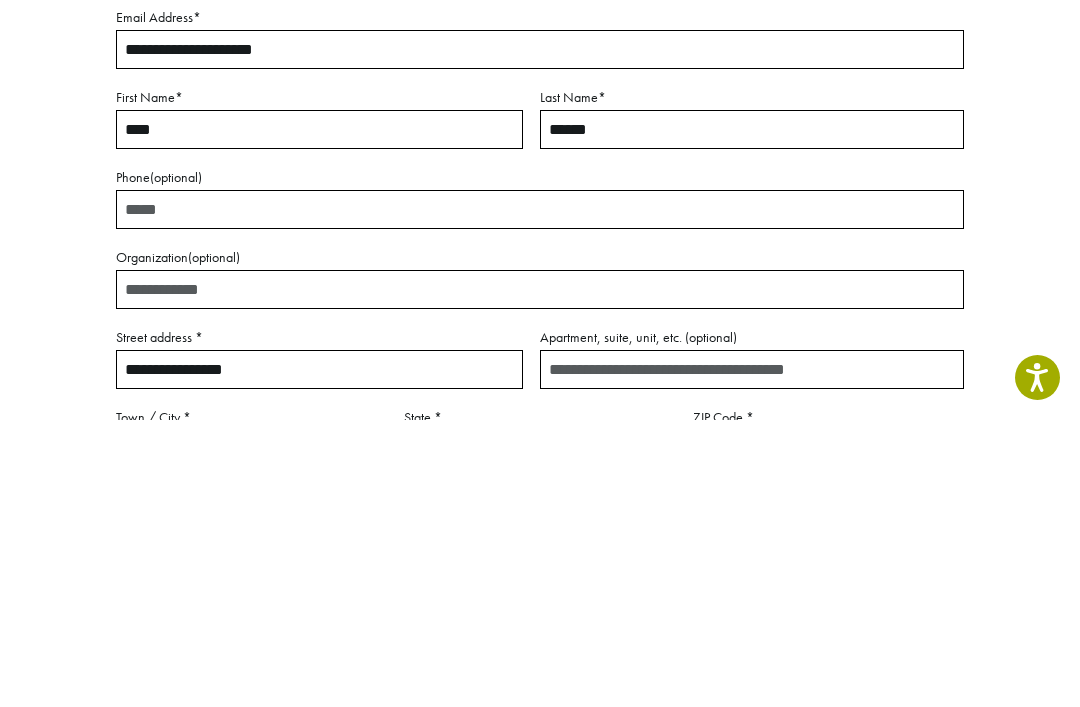 type on "******" 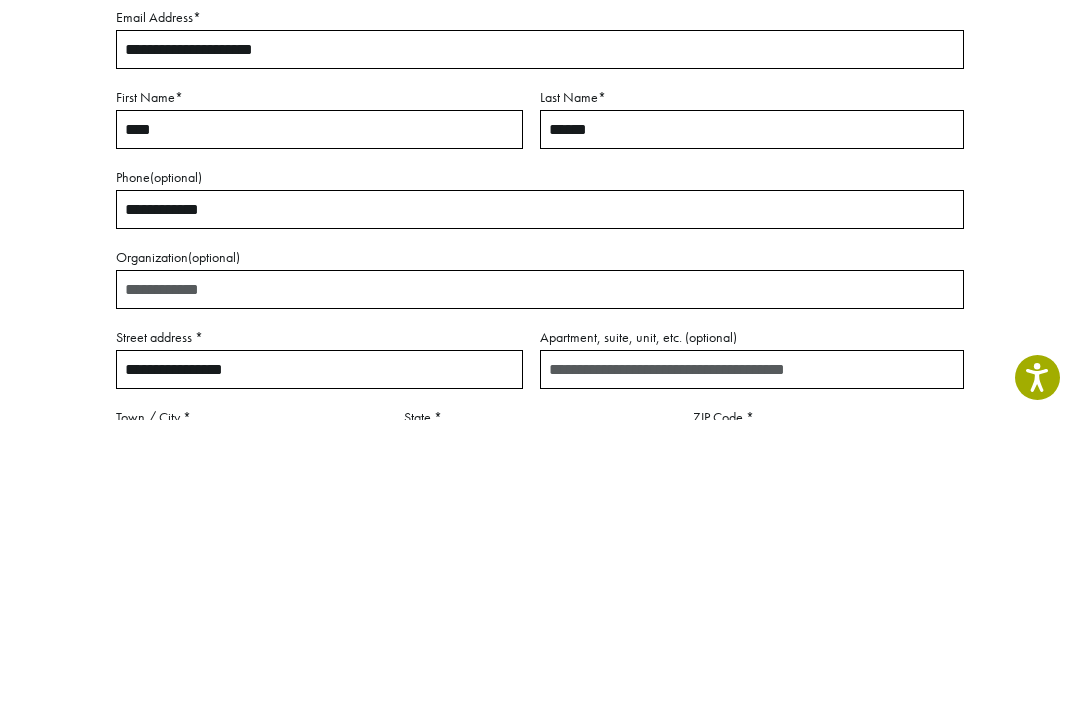 type on "**********" 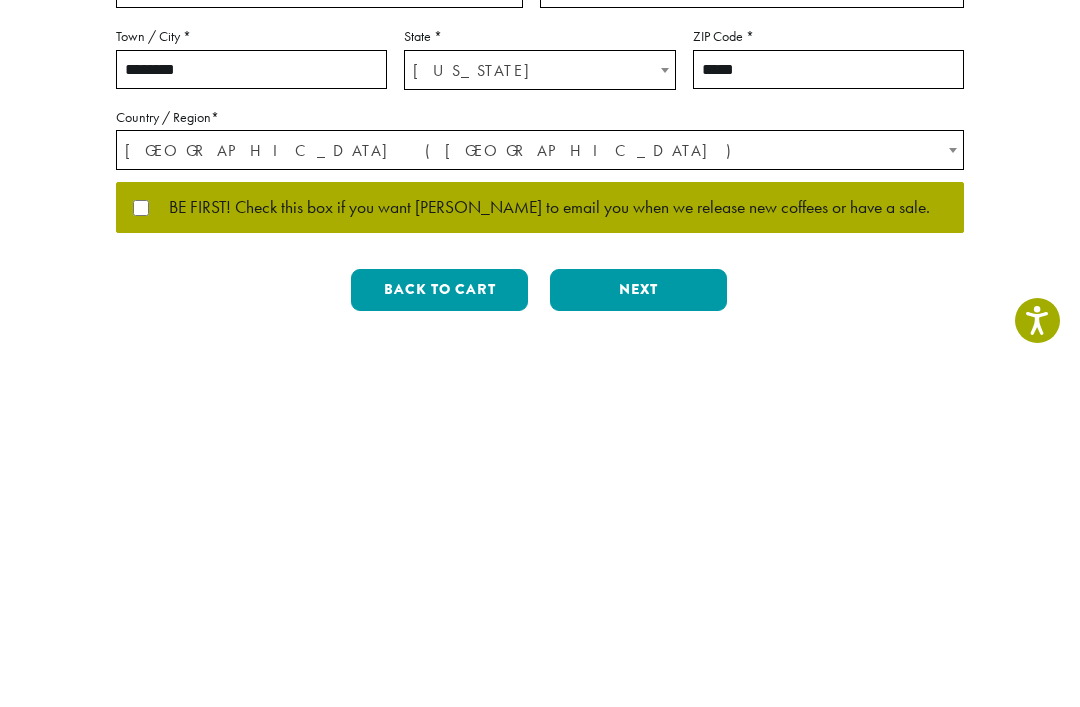 click on "**********" at bounding box center (540, 266) 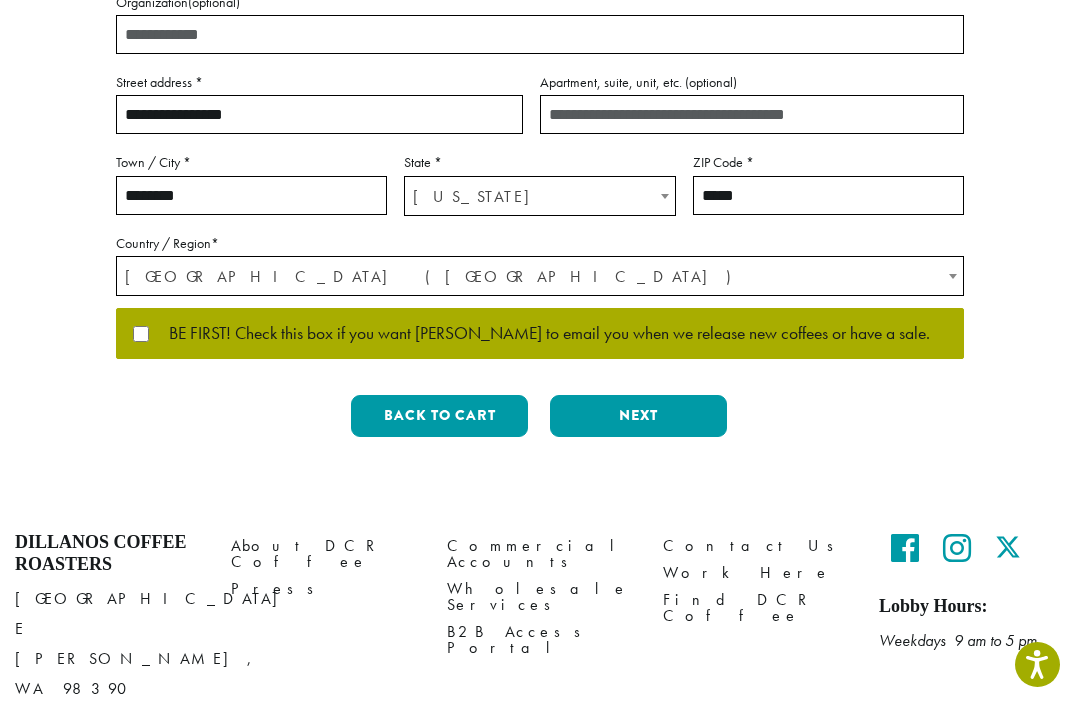 click on "Next" at bounding box center [638, 416] 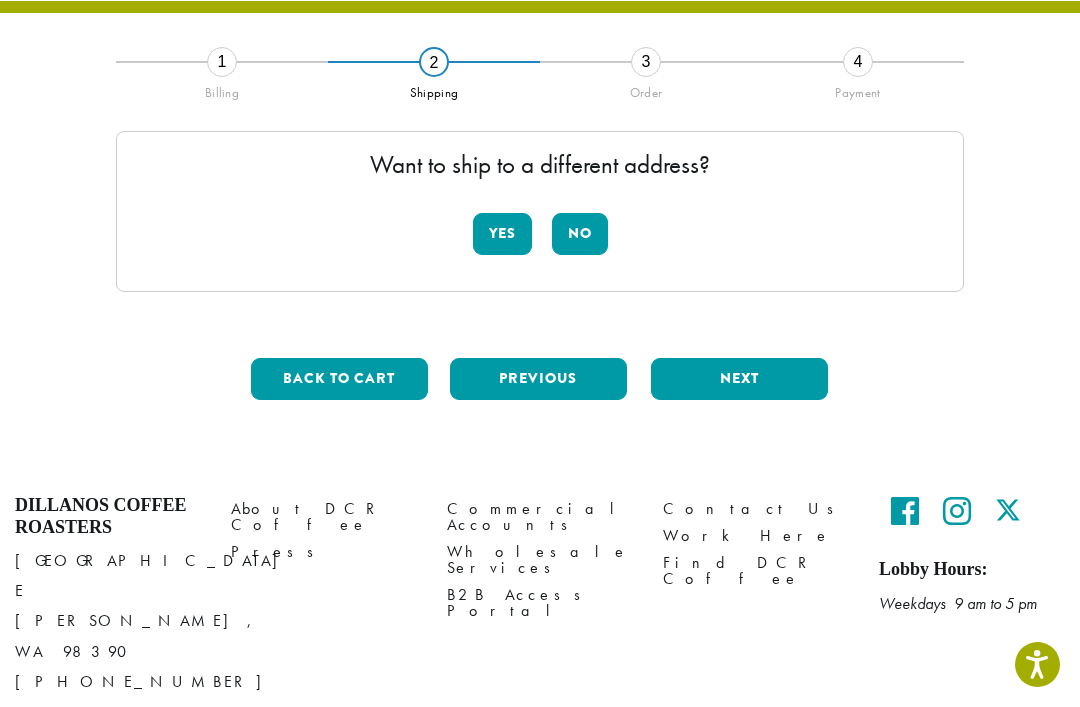 scroll, scrollTop: 89, scrollLeft: 0, axis: vertical 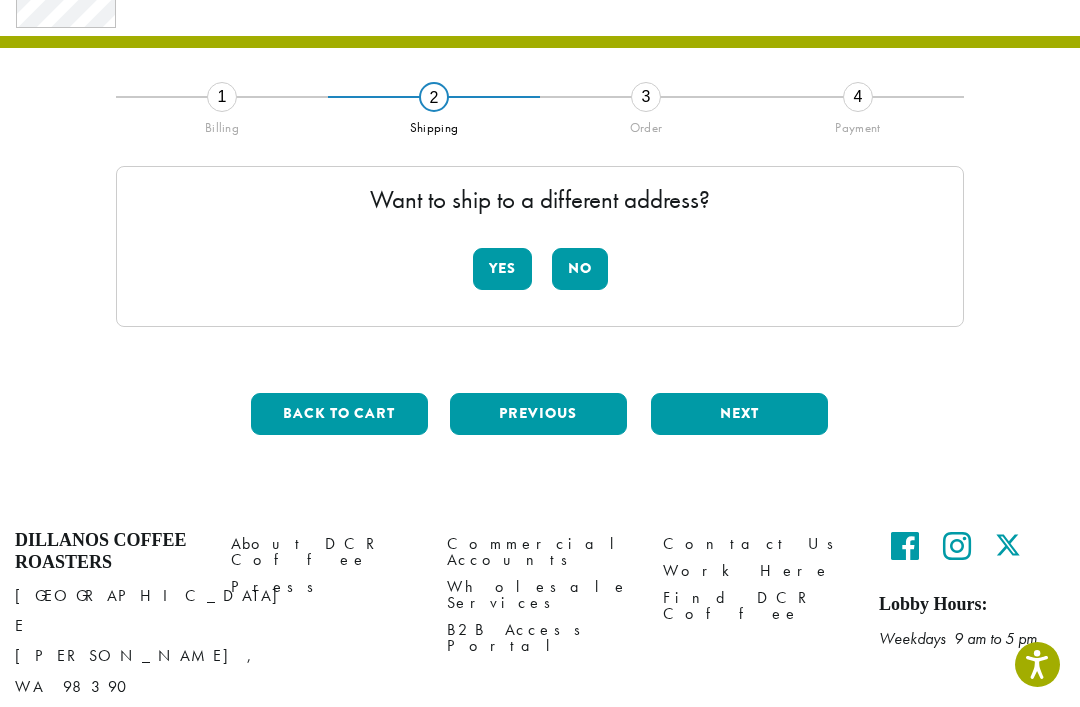 click on "No" at bounding box center [580, 269] 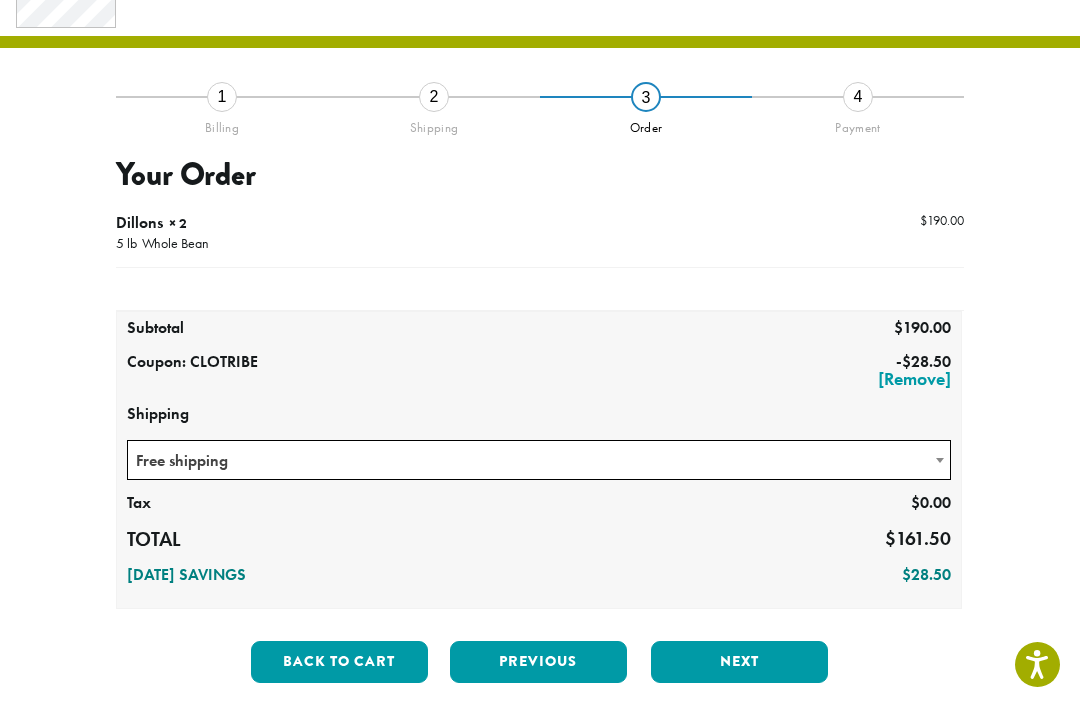 click on "Next" at bounding box center (739, 662) 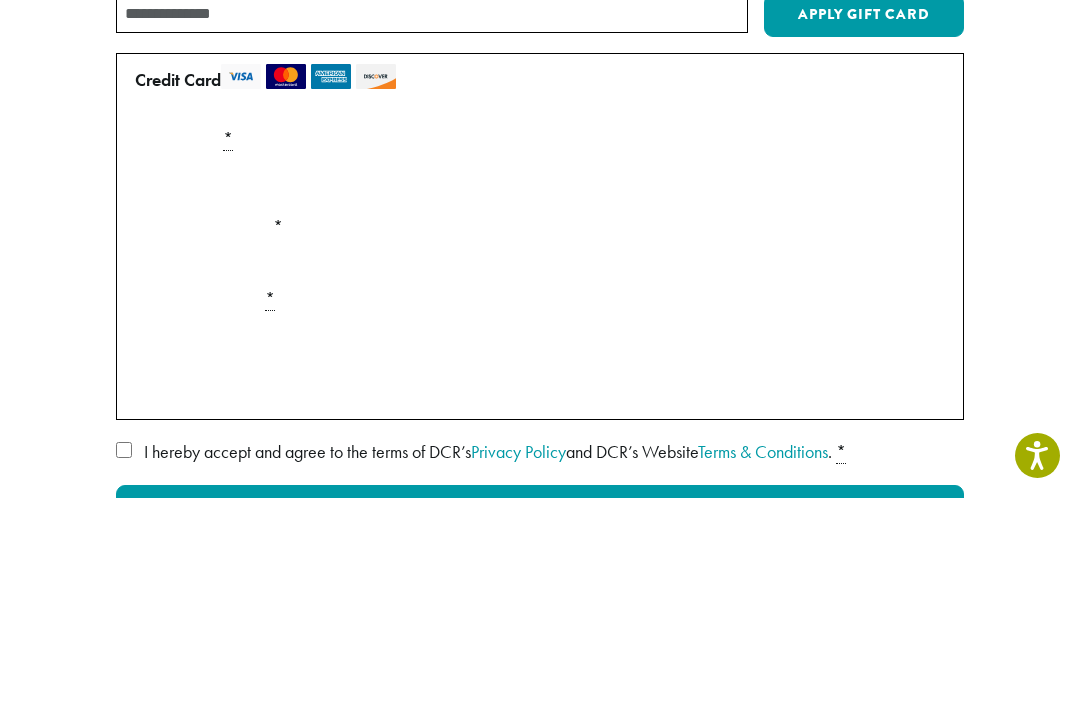 scroll, scrollTop: 298, scrollLeft: 0, axis: vertical 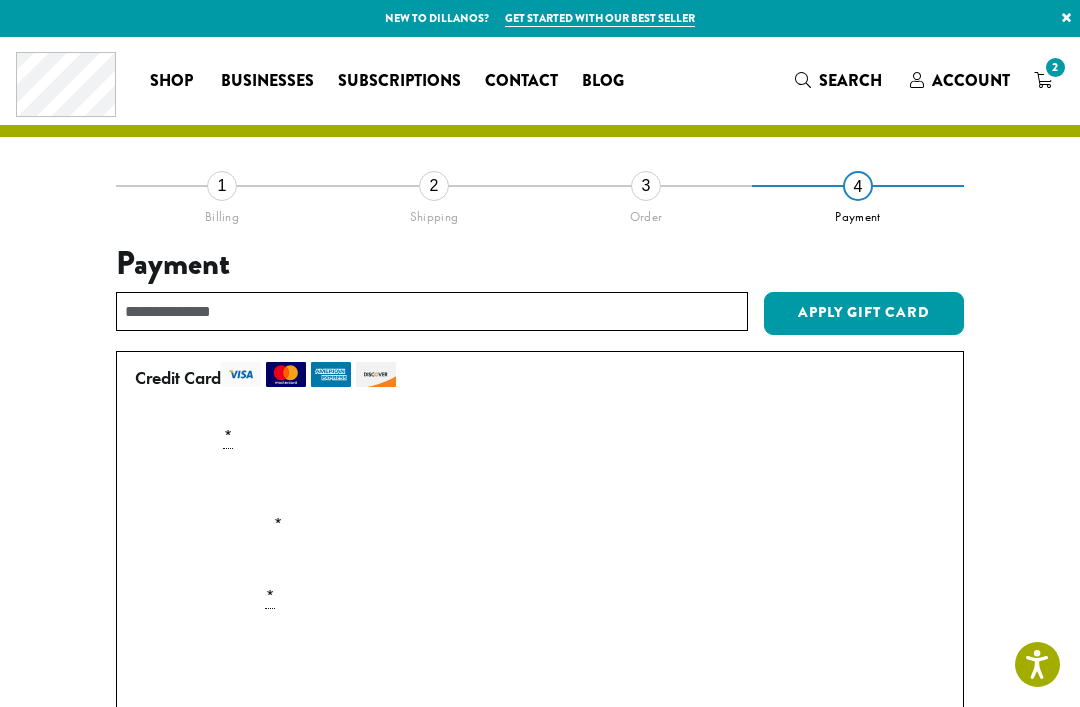 click on "3" at bounding box center [646, 186] 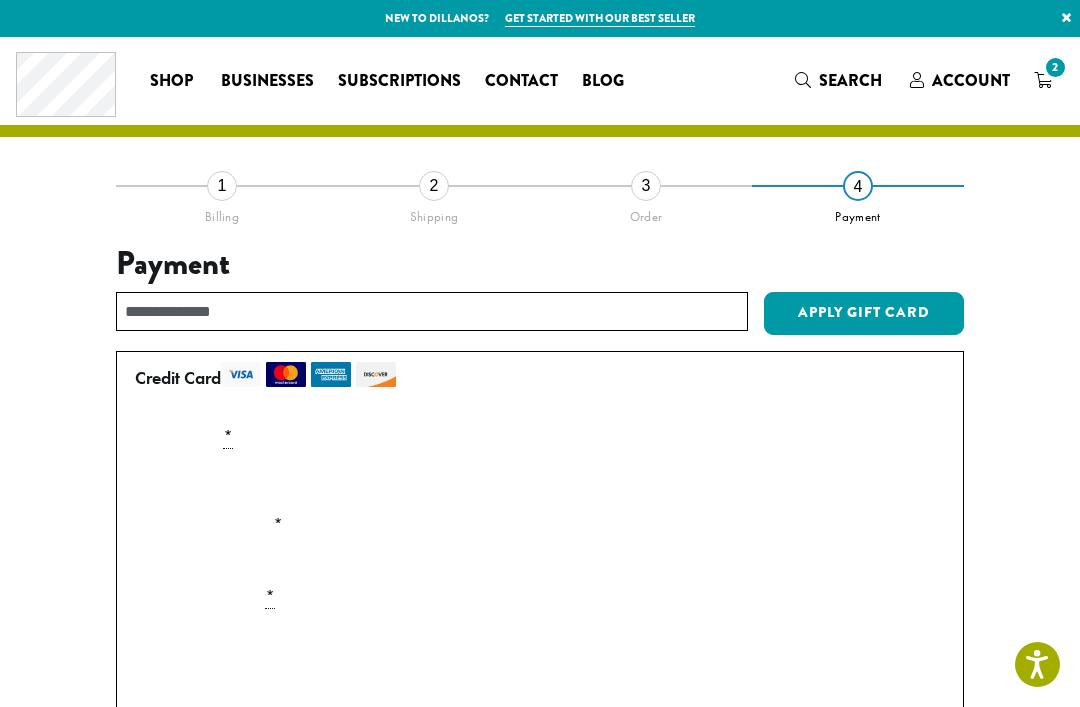 click on "2" at bounding box center (1055, 67) 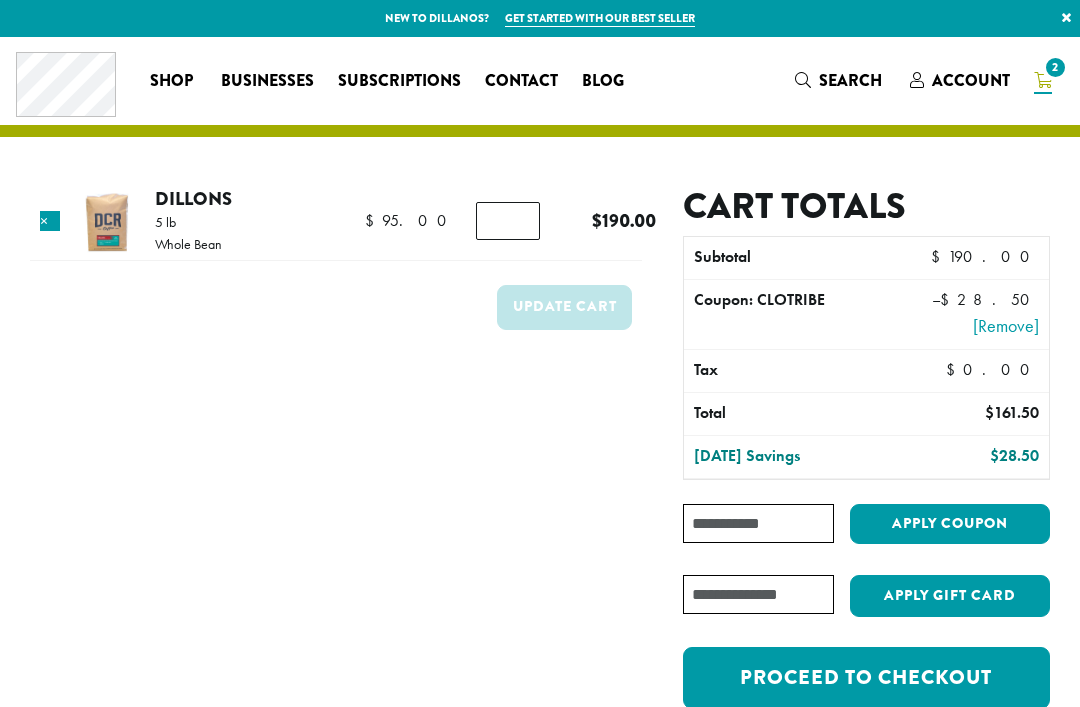 scroll, scrollTop: 0, scrollLeft: 0, axis: both 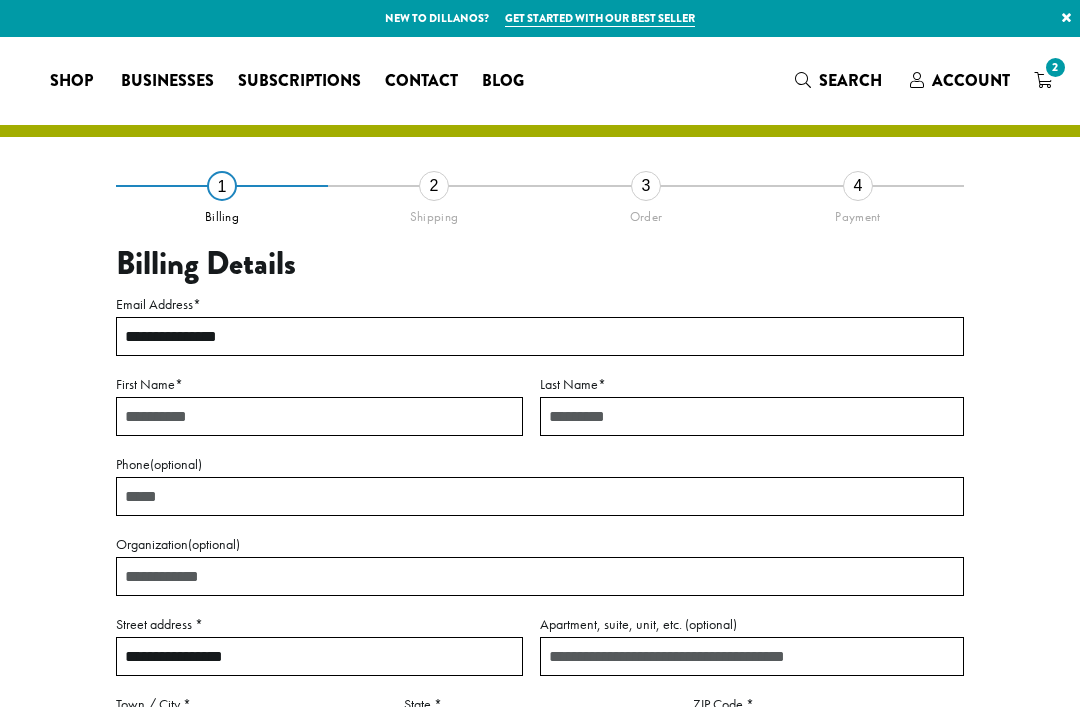 select on "**" 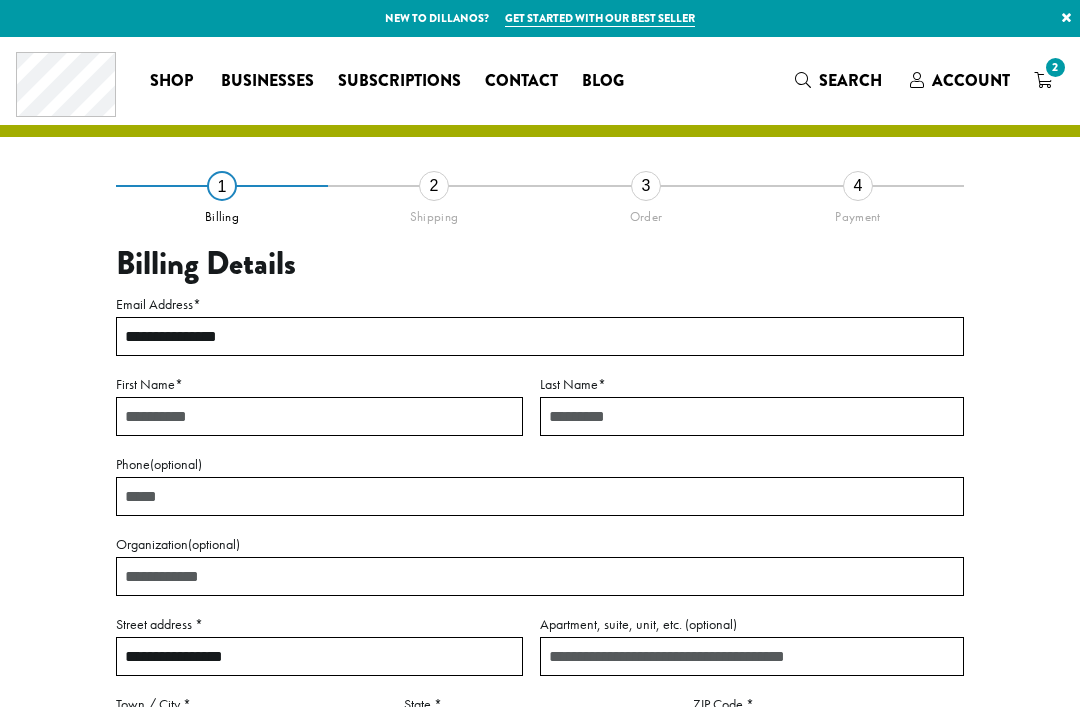 scroll, scrollTop: 0, scrollLeft: 0, axis: both 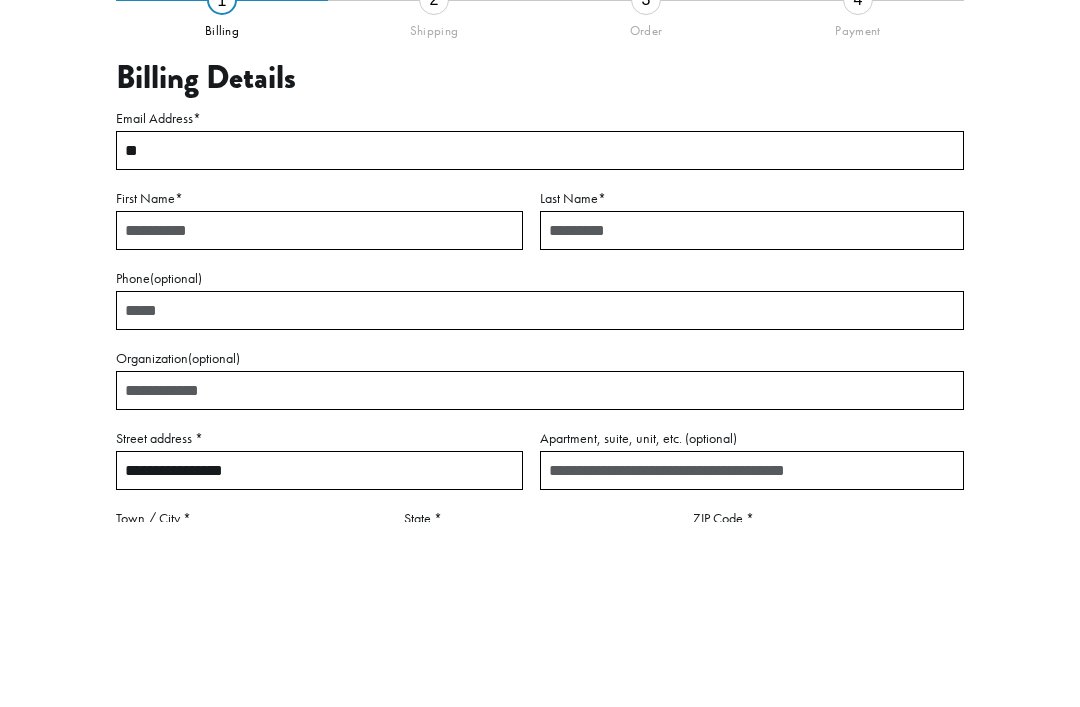 type on "*" 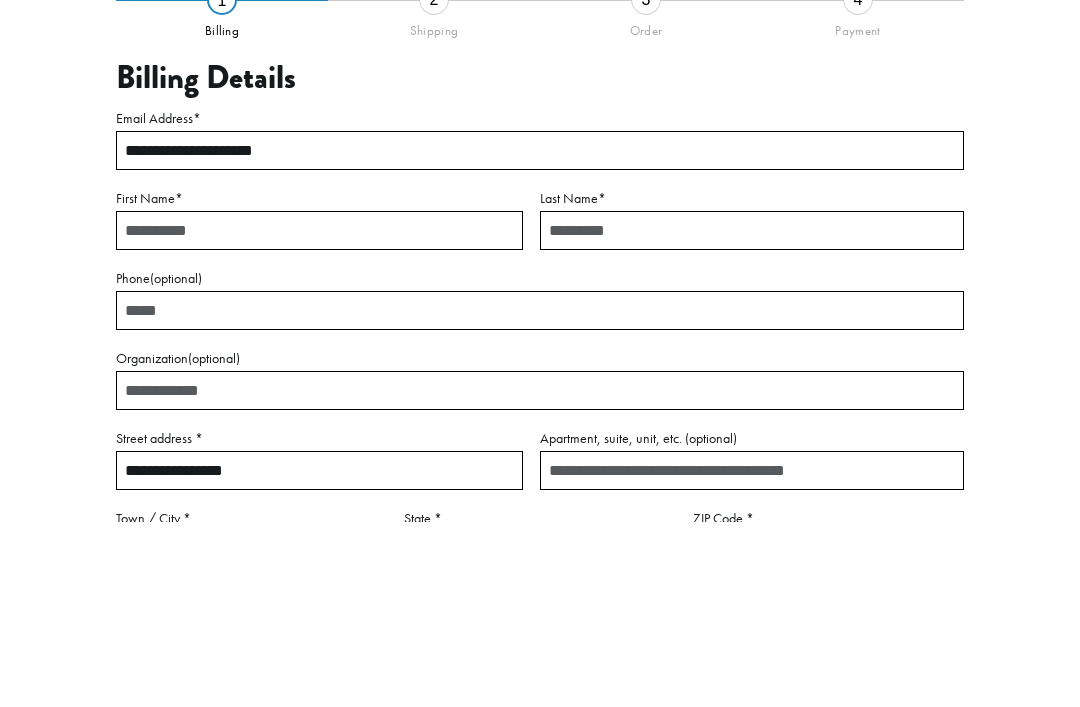 type on "**********" 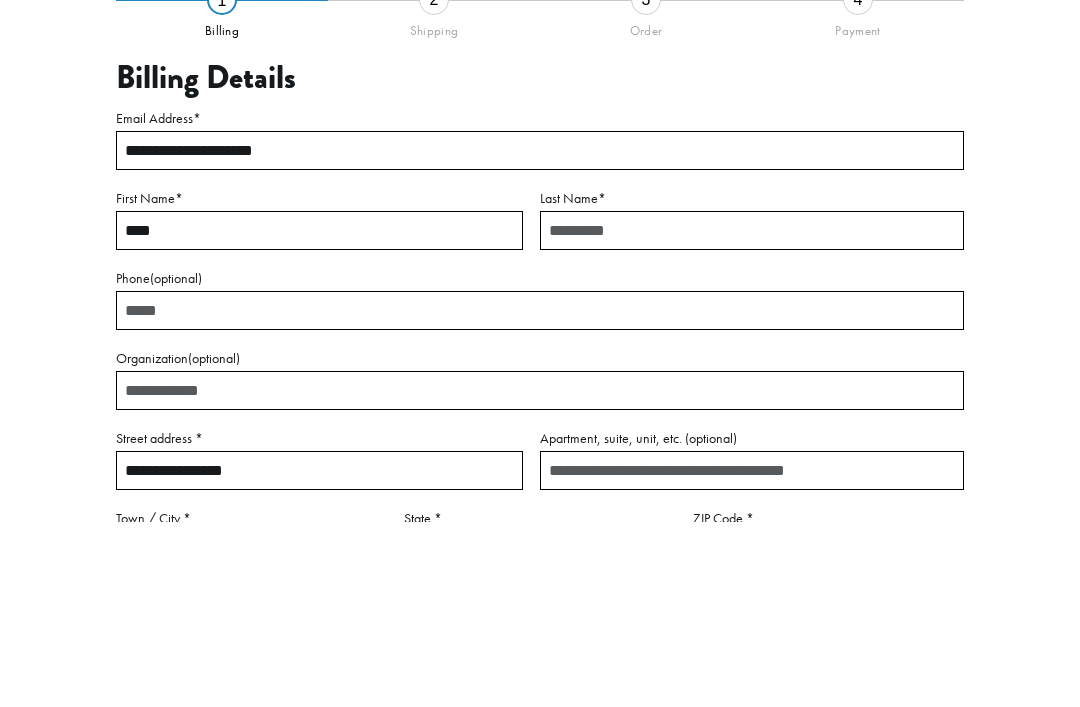 type on "****" 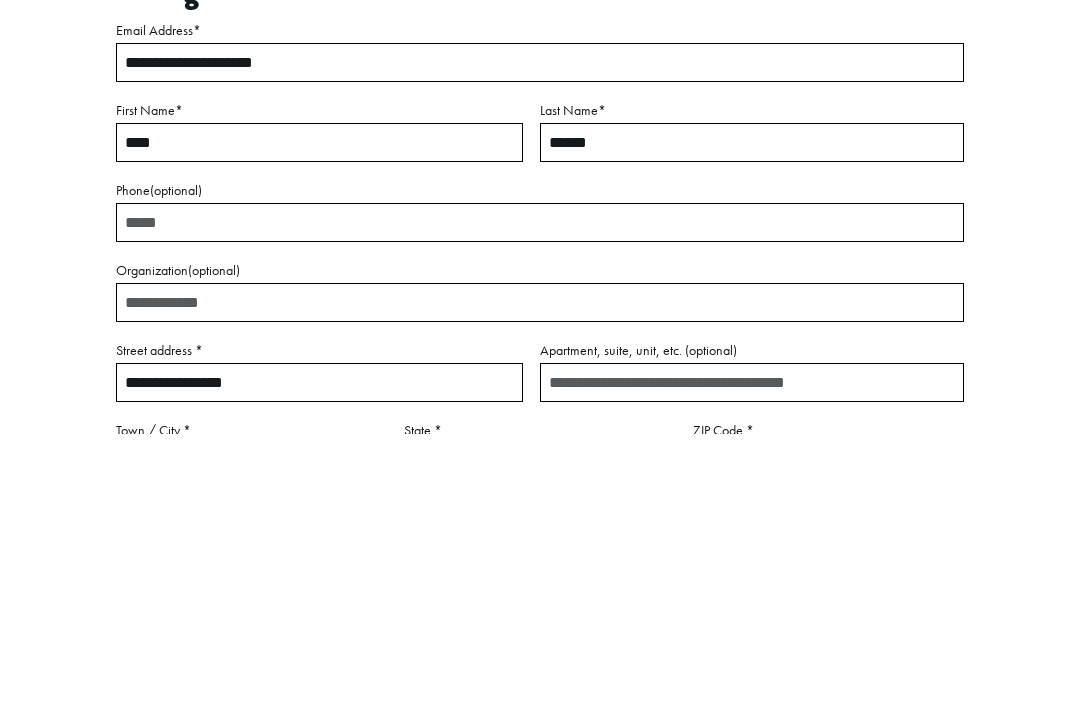 type on "******" 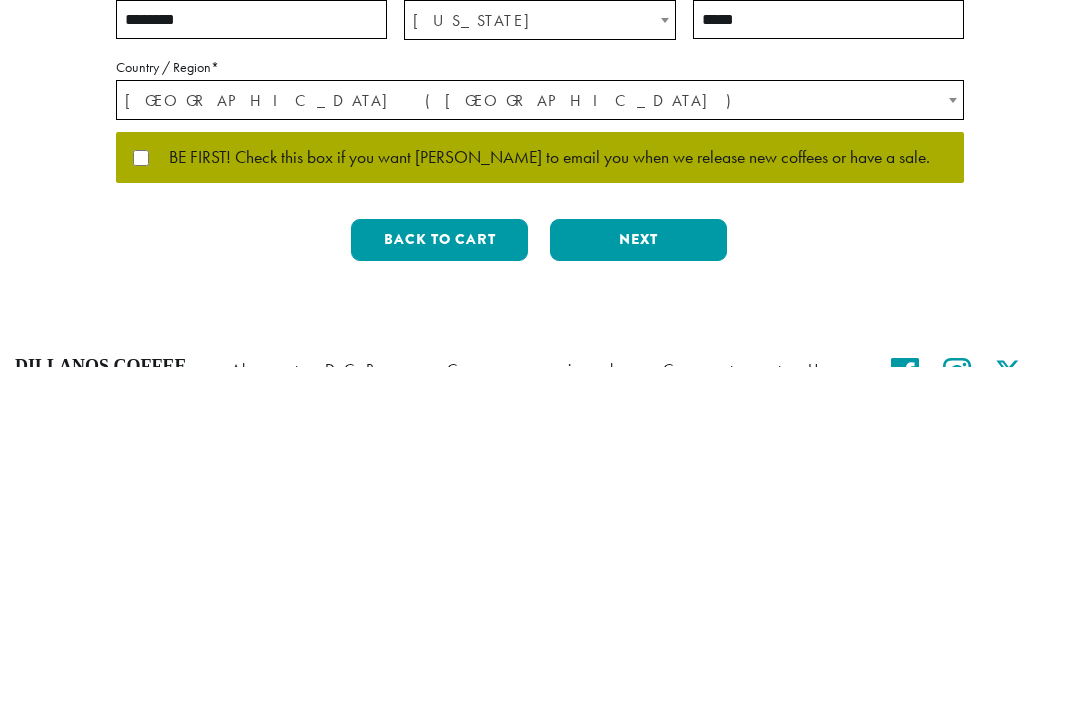 type on "**********" 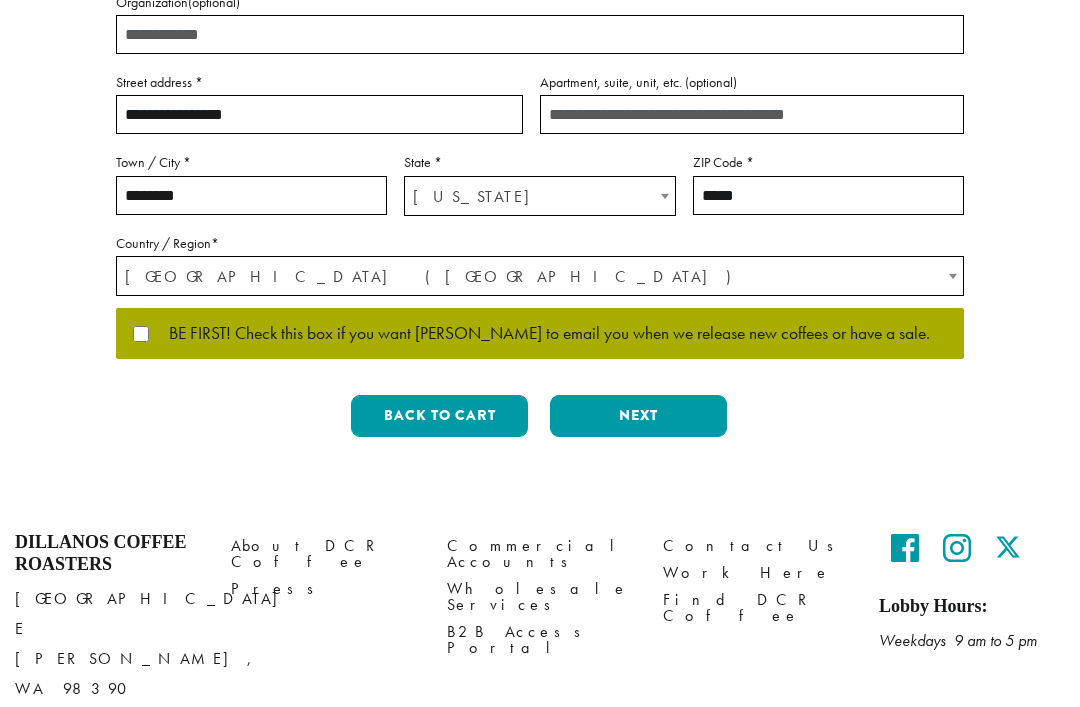 click on "Next" at bounding box center (638, 416) 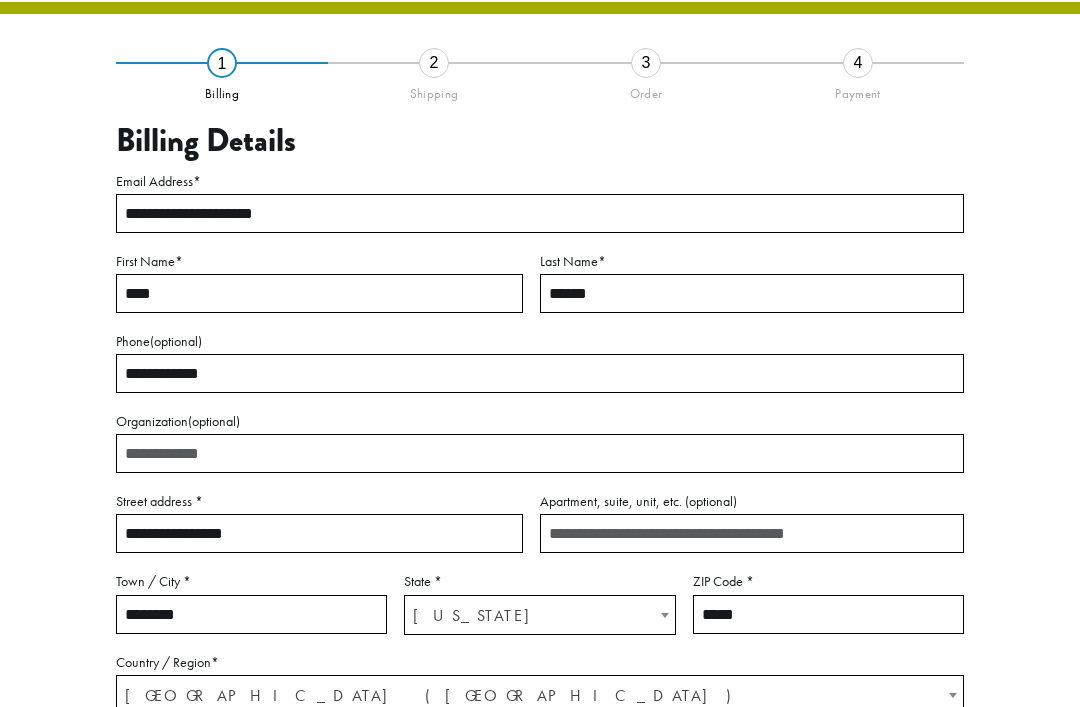 scroll, scrollTop: 89, scrollLeft: 0, axis: vertical 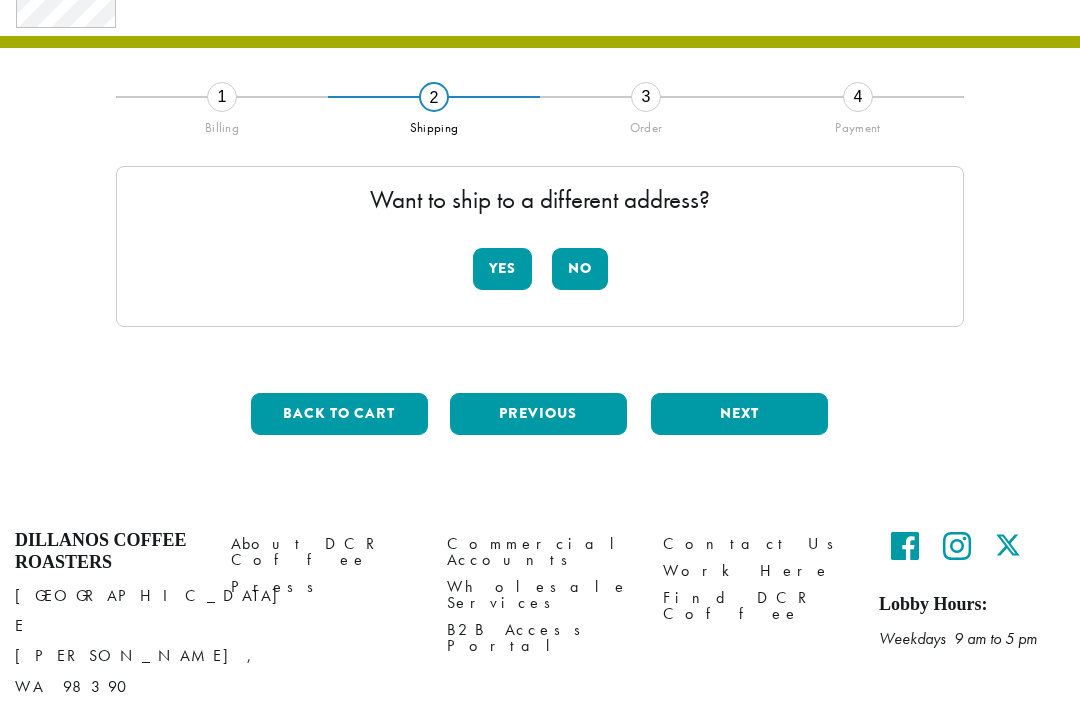click on "No" at bounding box center (580, 269) 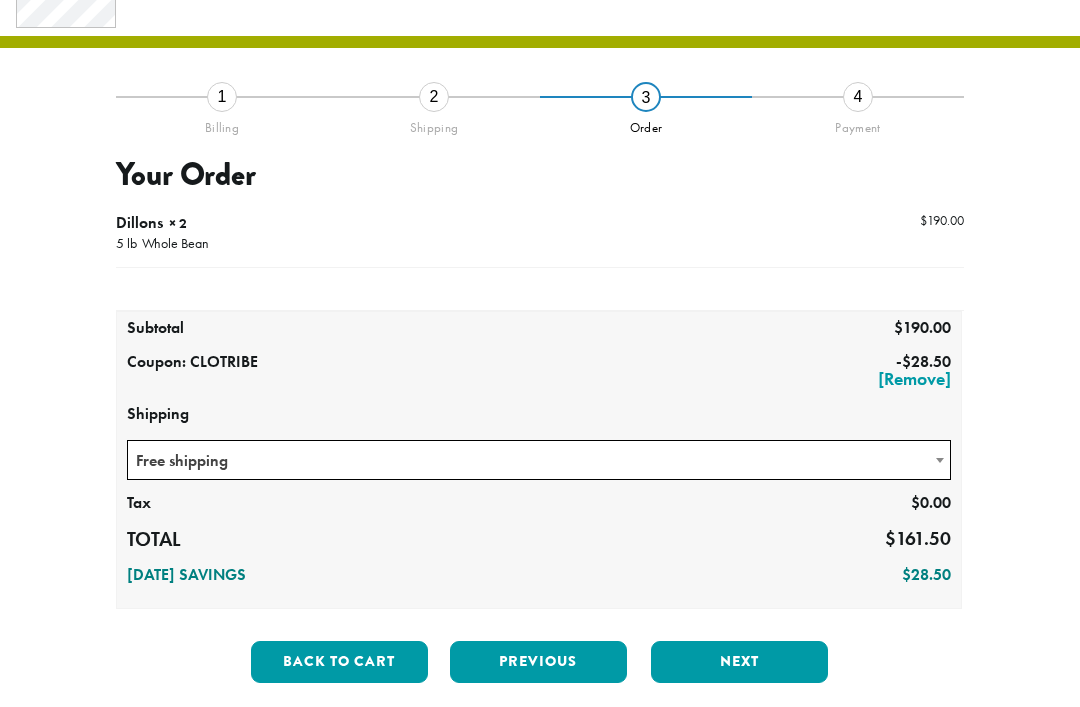 click on "Next" at bounding box center (739, 662) 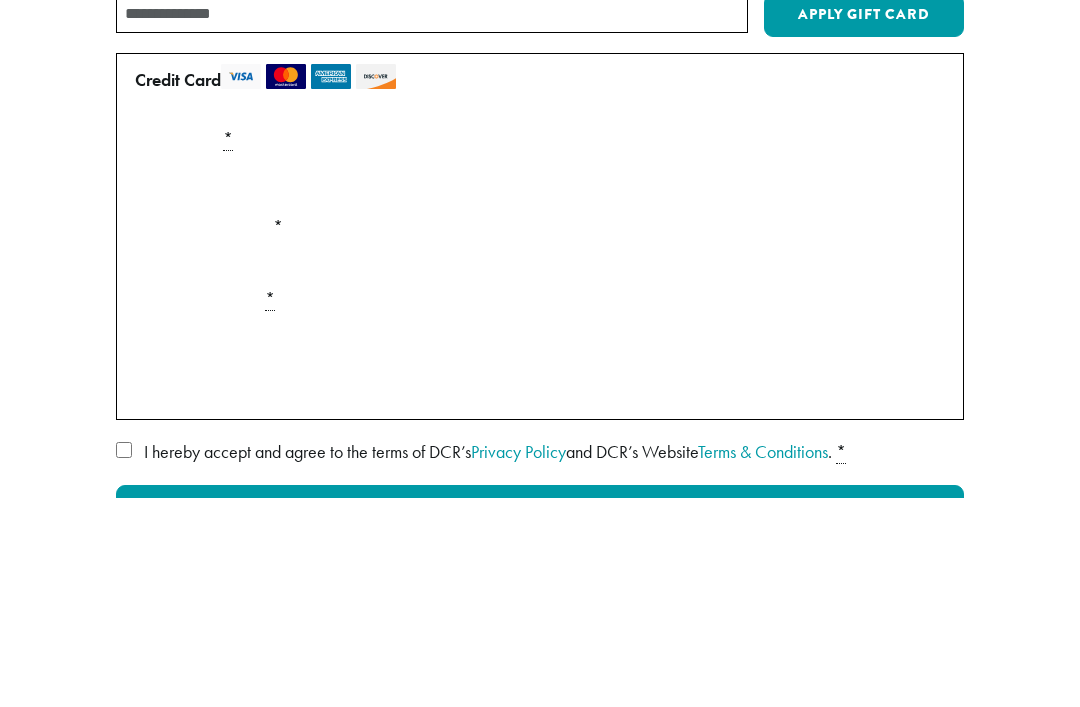 scroll, scrollTop: 298, scrollLeft: 0, axis: vertical 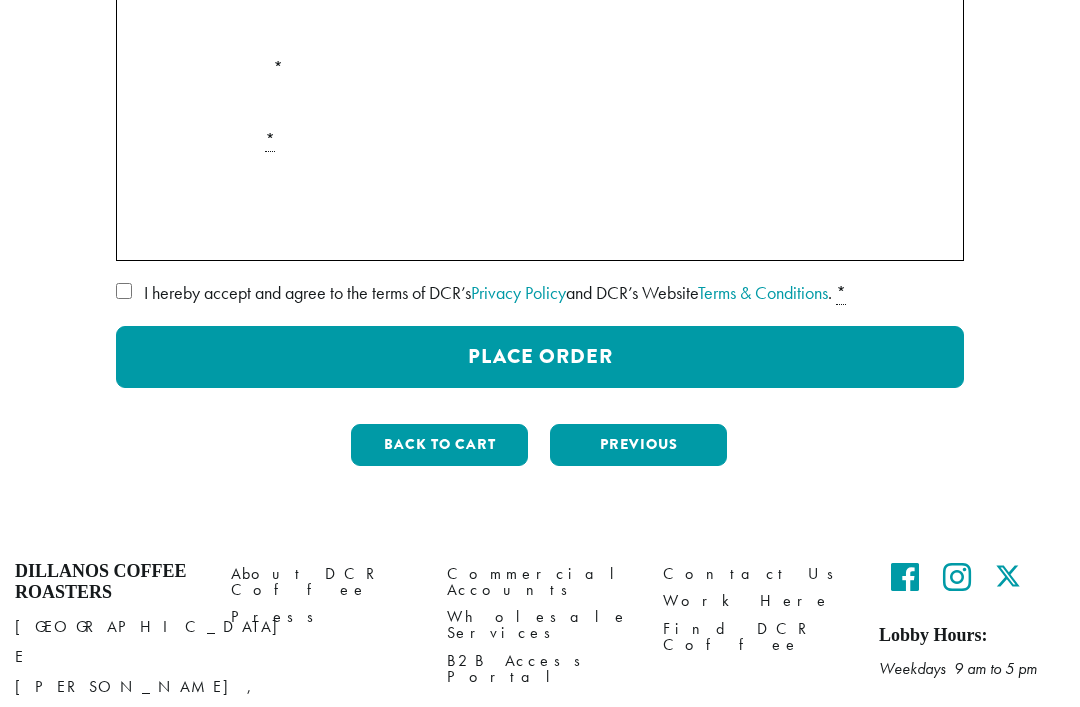 click on "Place Order" at bounding box center (540, 357) 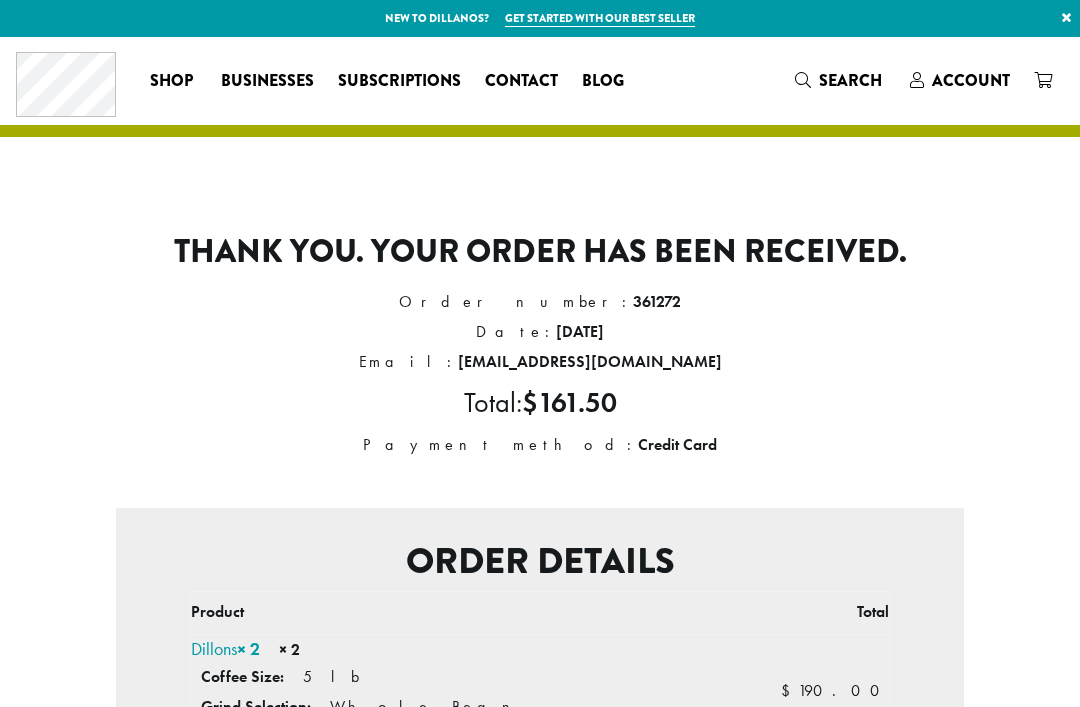 scroll, scrollTop: 0, scrollLeft: 0, axis: both 